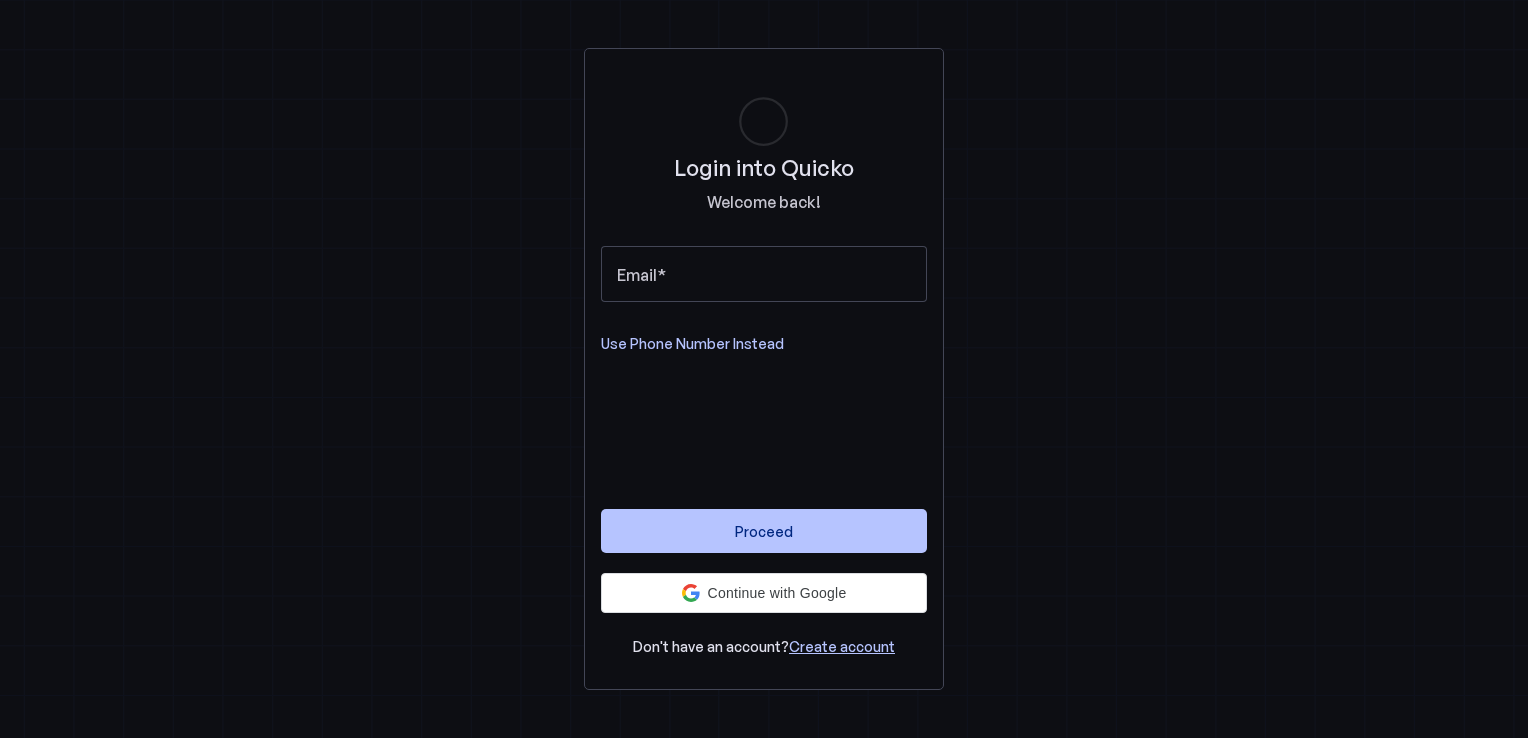 scroll, scrollTop: 0, scrollLeft: 0, axis: both 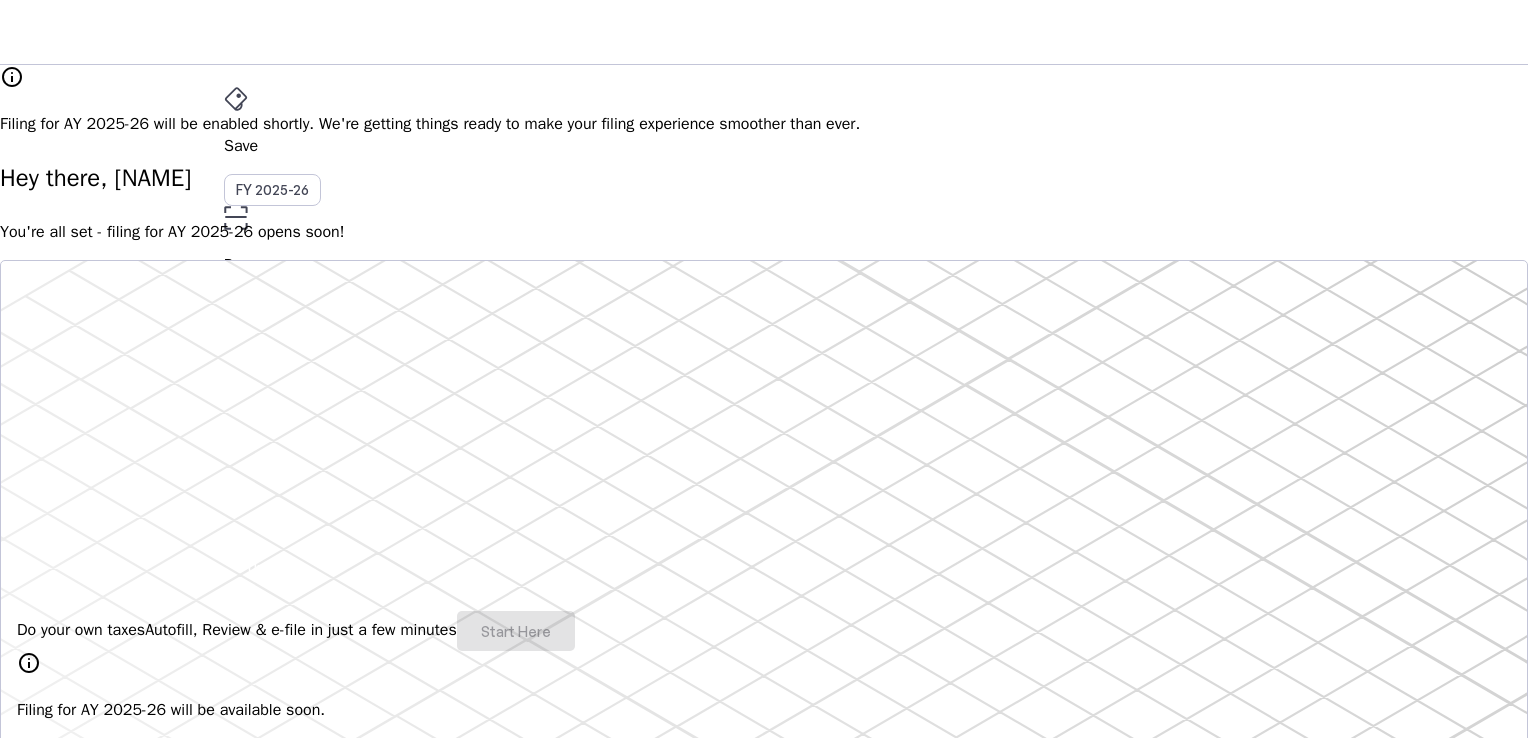 click on "File" at bounding box center (764, 352) 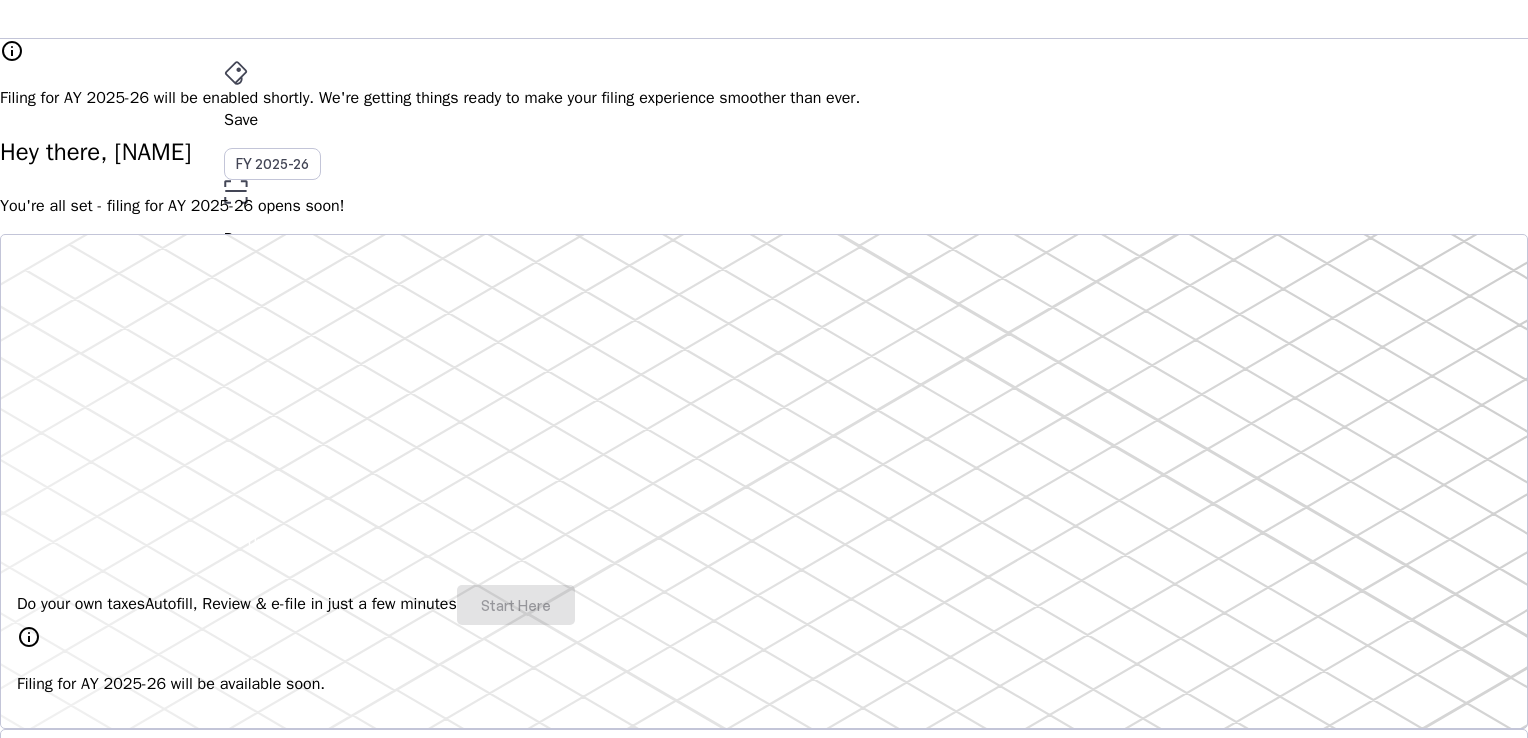 scroll, scrollTop: 0, scrollLeft: 0, axis: both 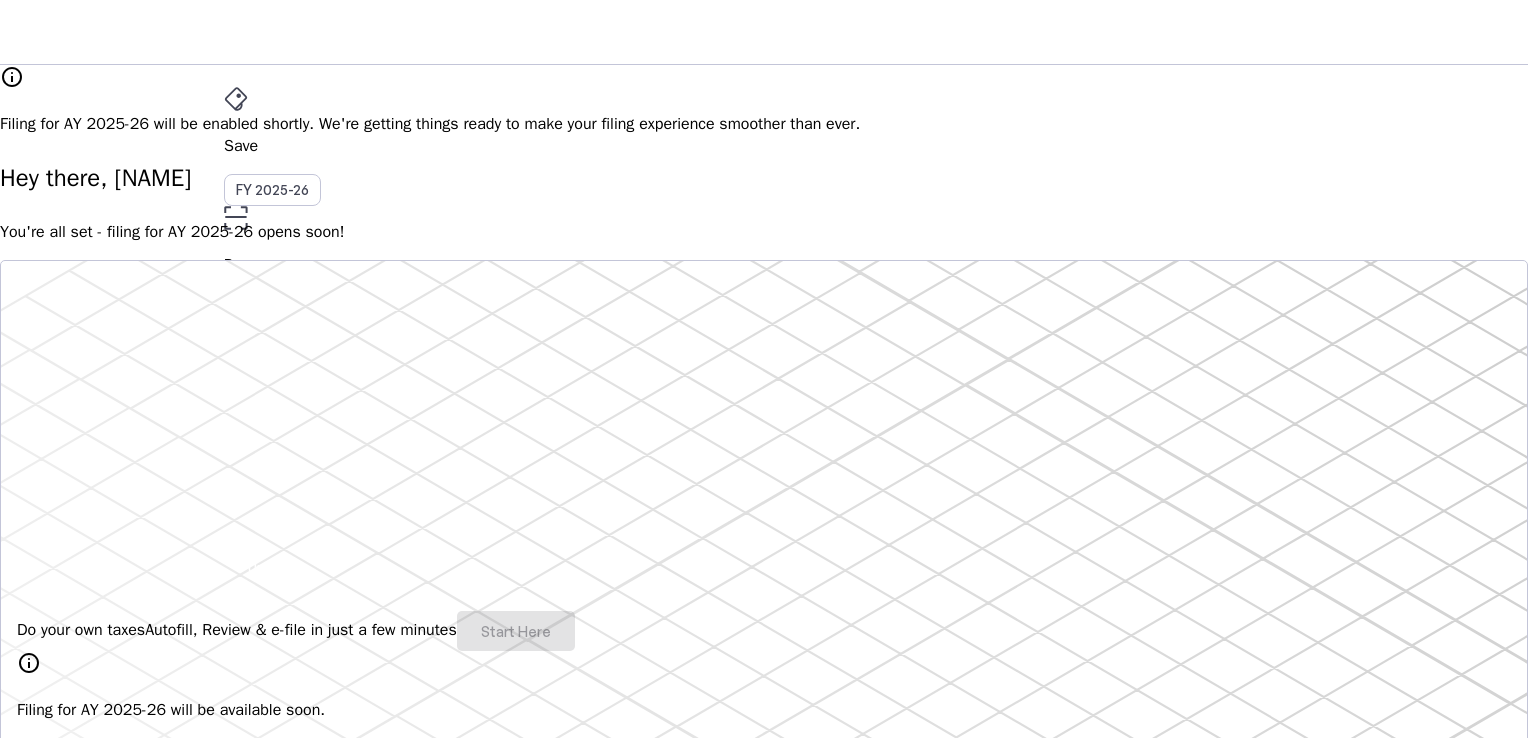 click on "AY 2025-26" at bounding box center (273, 396) 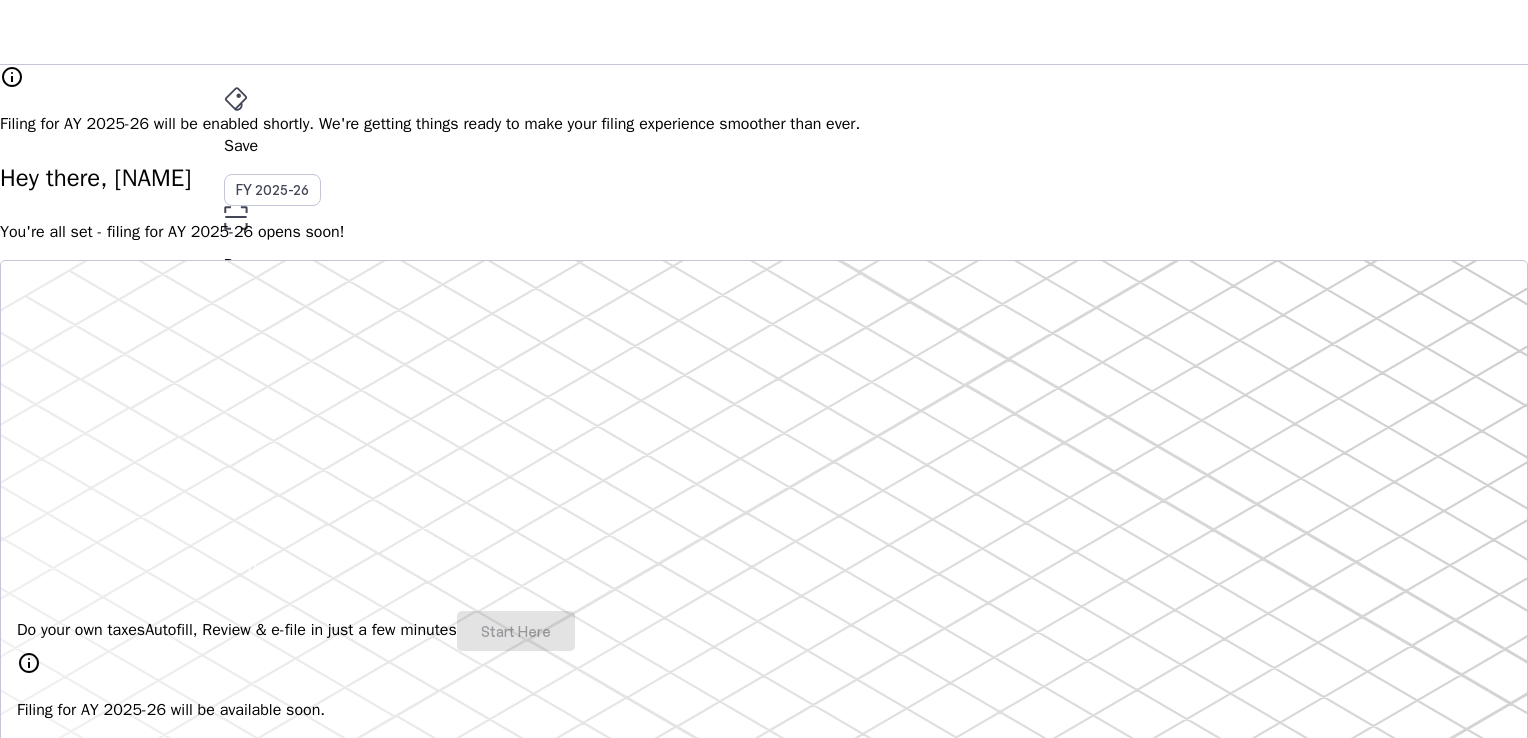 click on "More  arrow_drop_down" at bounding box center (764, 463) 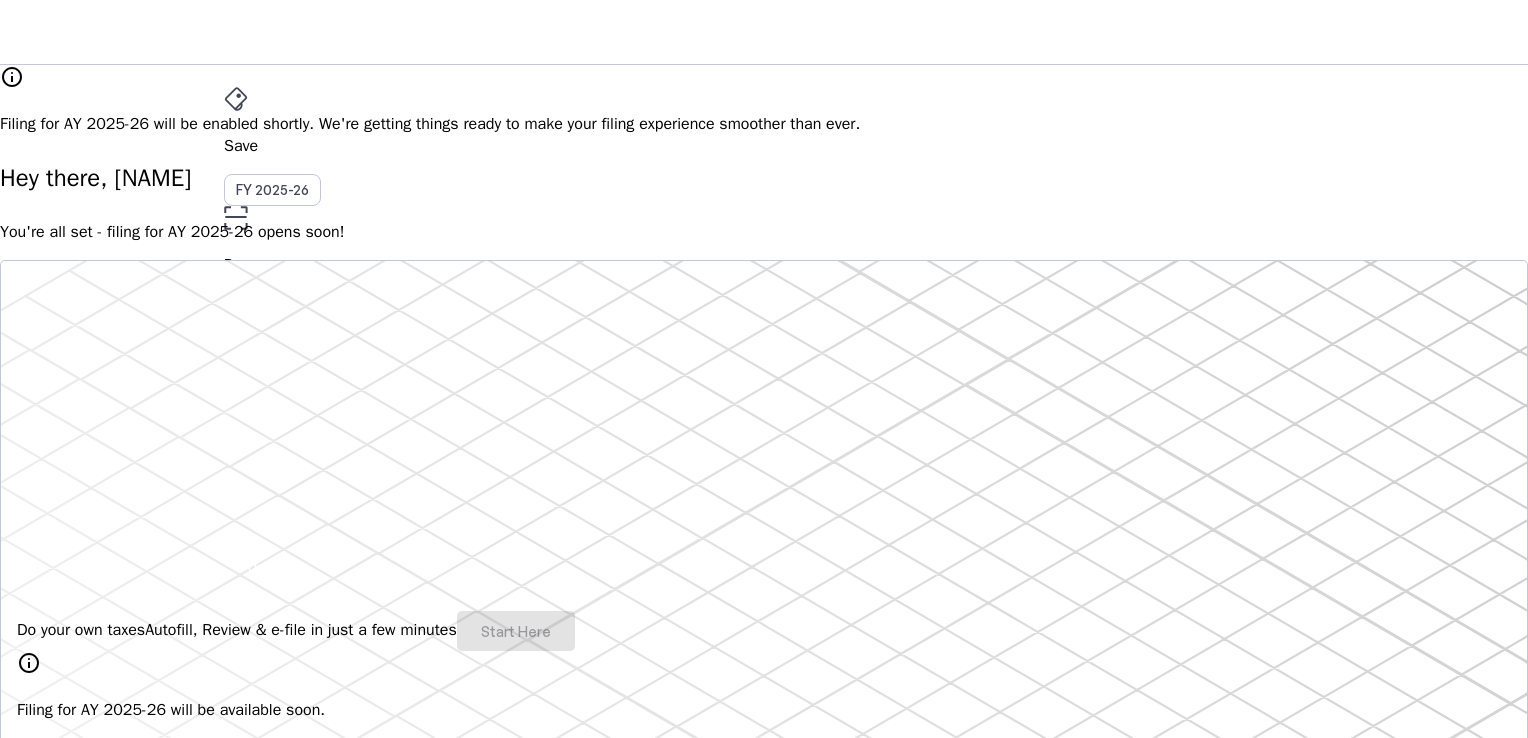 click at bounding box center (764, 3356) 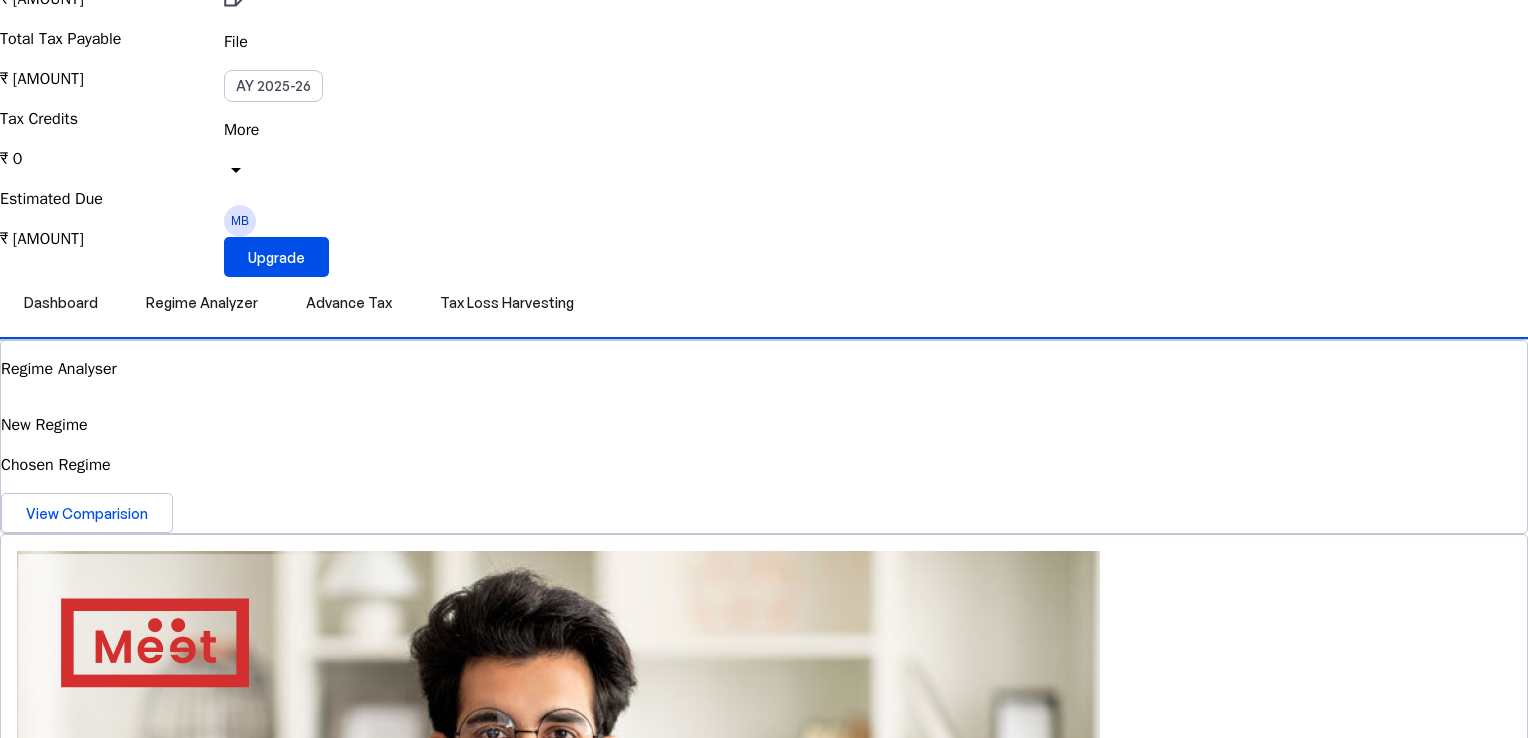 scroll, scrollTop: 0, scrollLeft: 0, axis: both 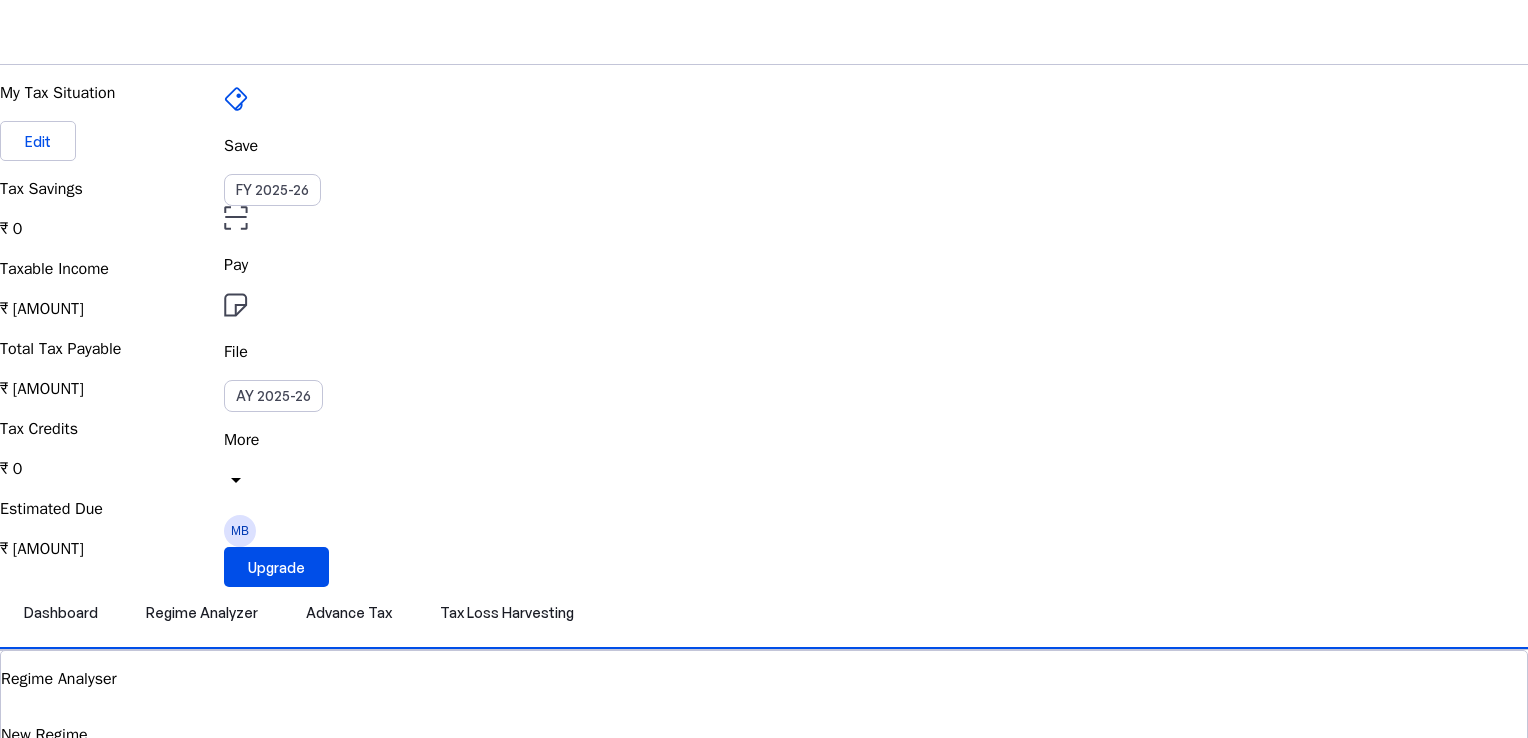 click on "File" at bounding box center (764, 265) 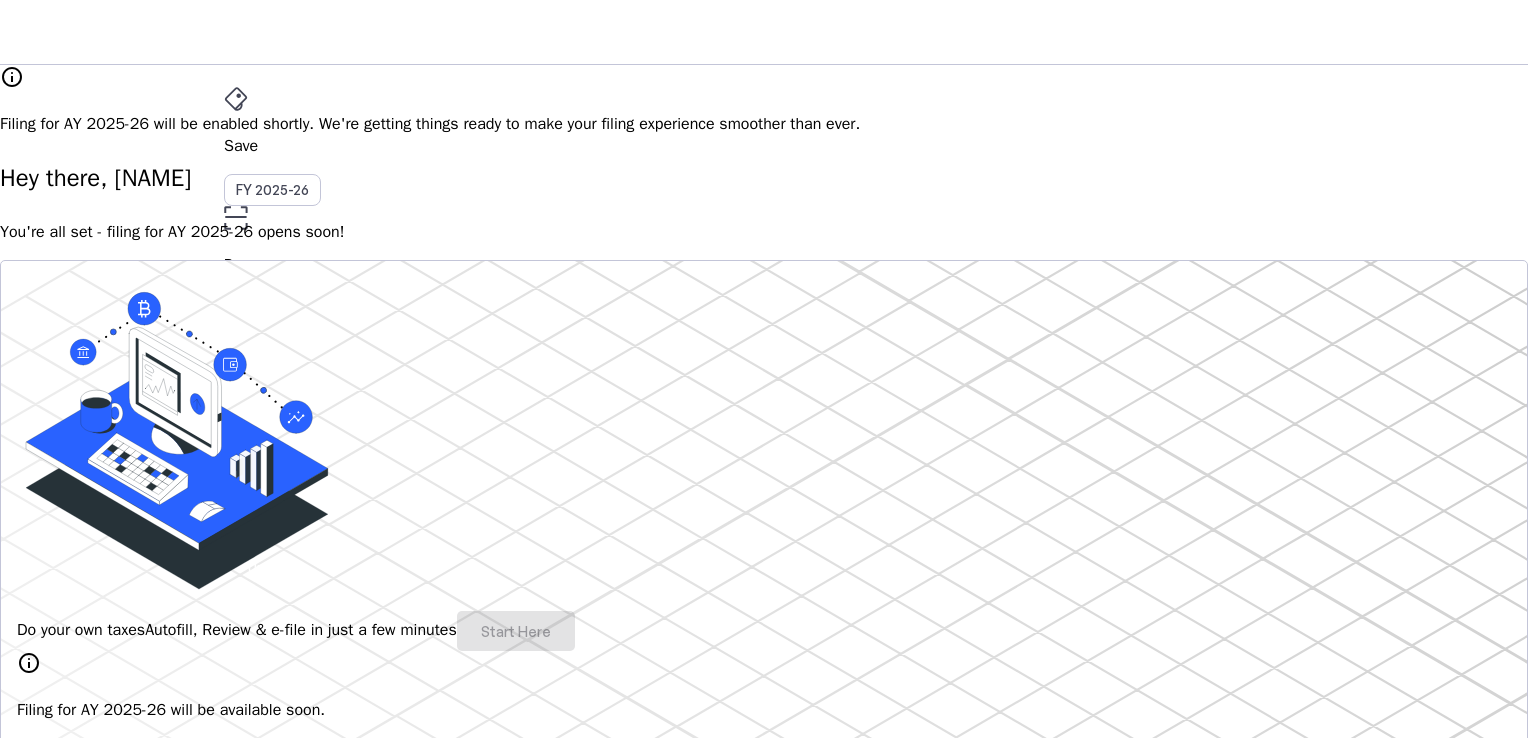 click on "More" at bounding box center (764, 440) 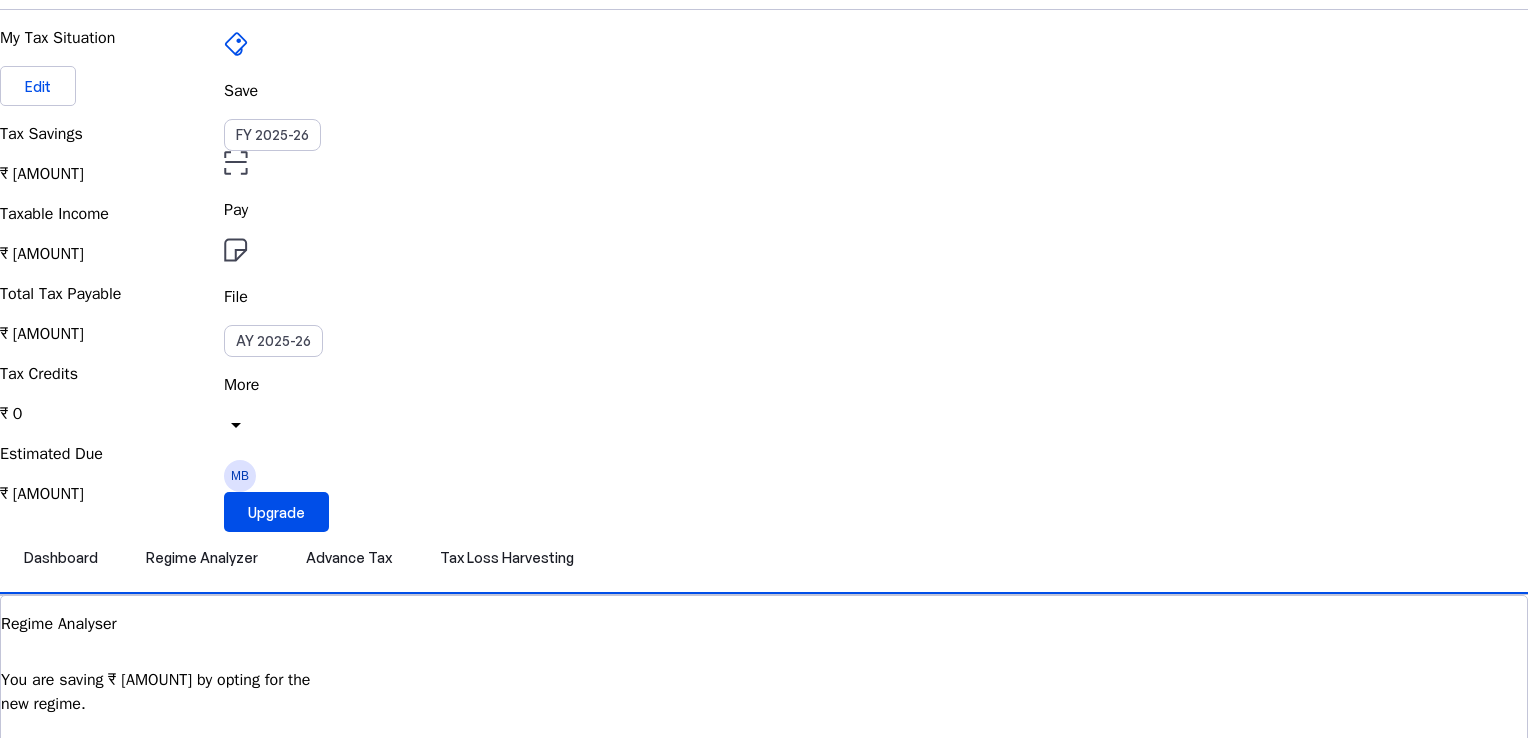 scroll, scrollTop: 0, scrollLeft: 0, axis: both 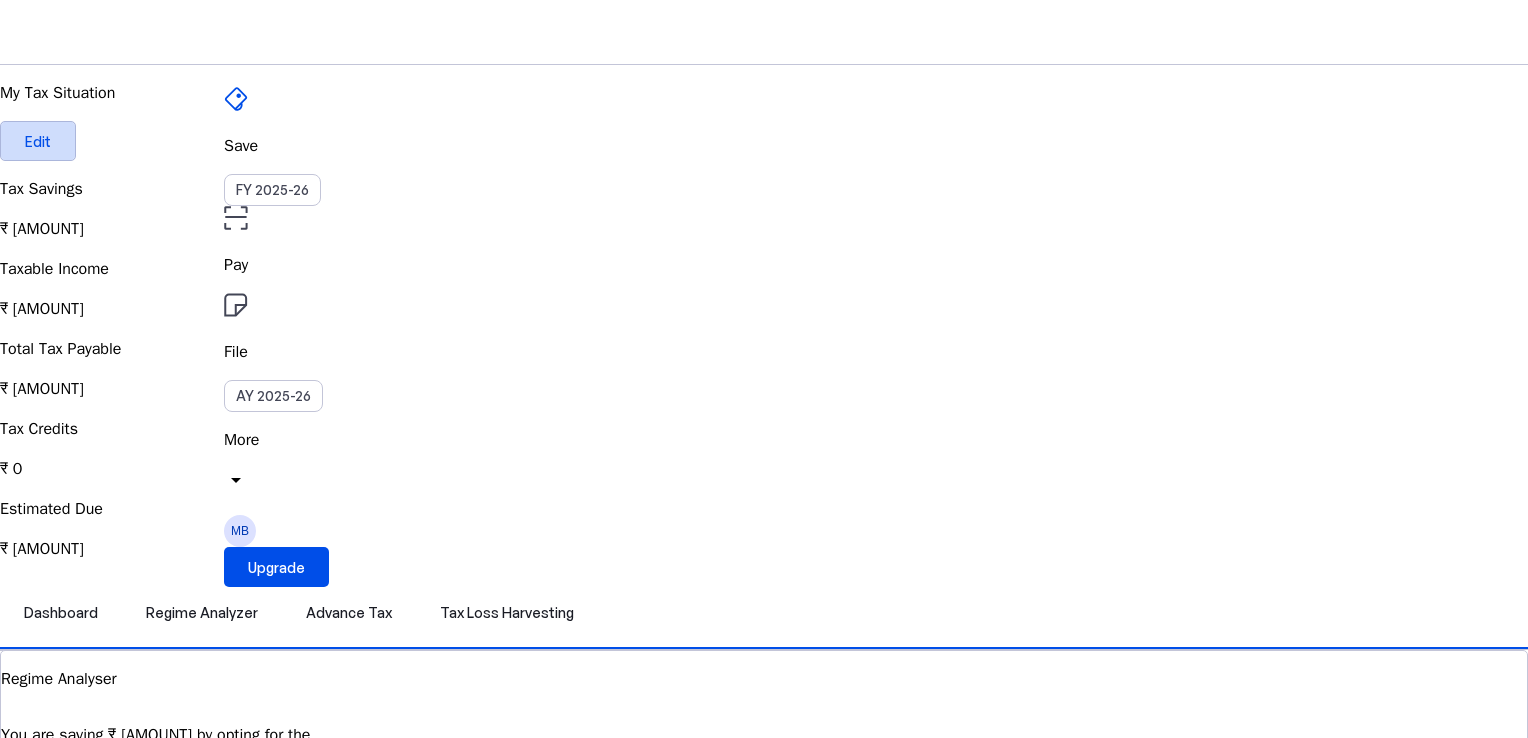 click on "Edit" at bounding box center (38, 141) 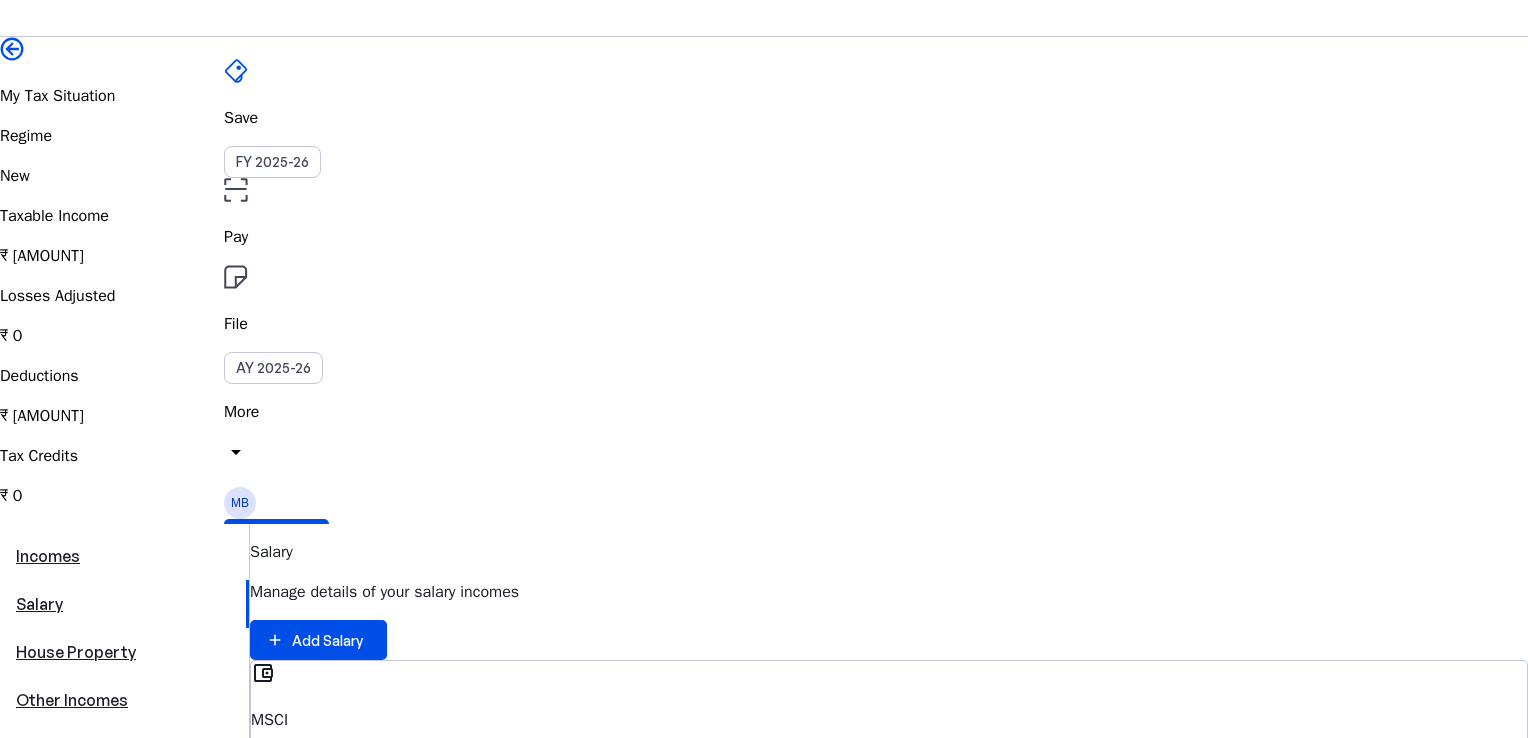 scroll, scrollTop: 27, scrollLeft: 0, axis: vertical 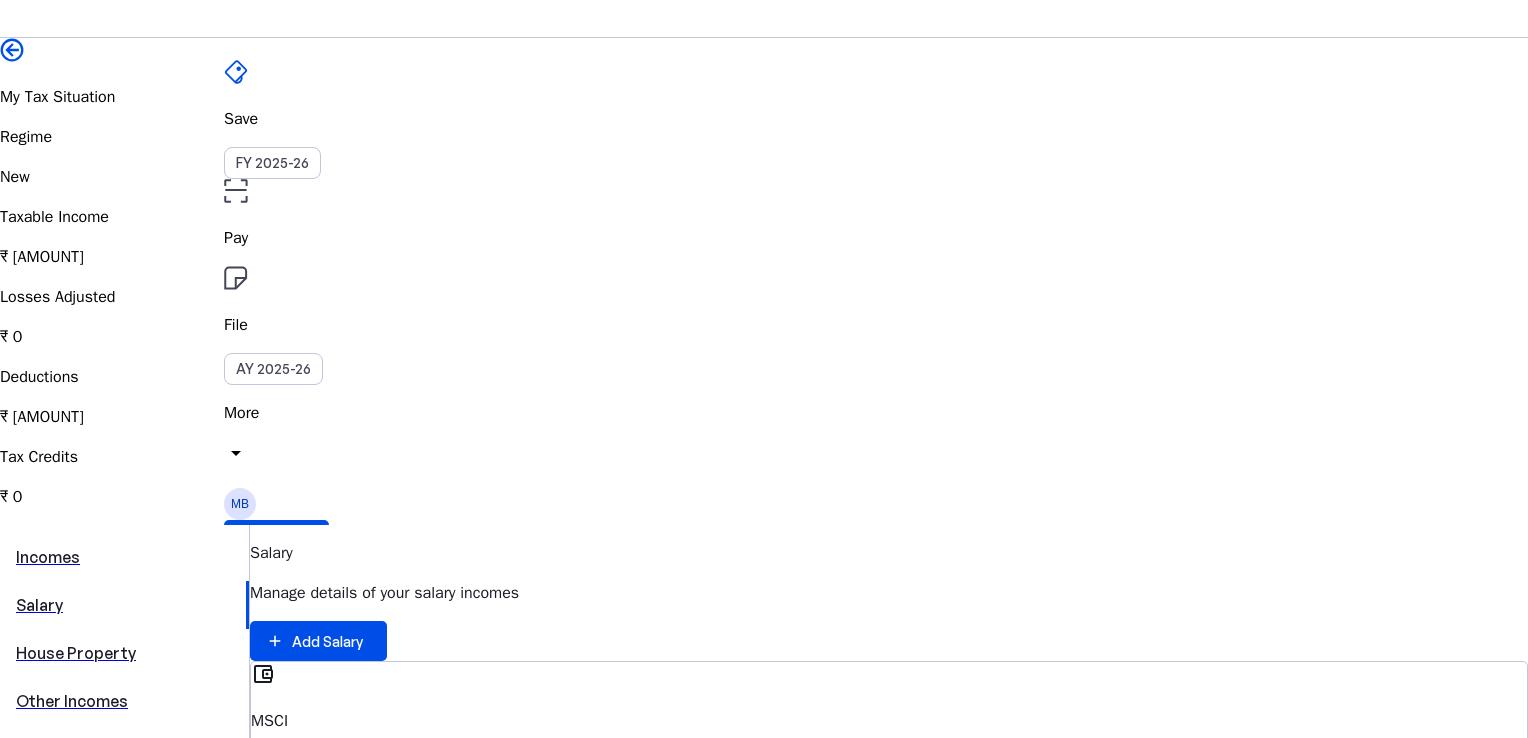 click on "delete" at bounding box center [263, 881] 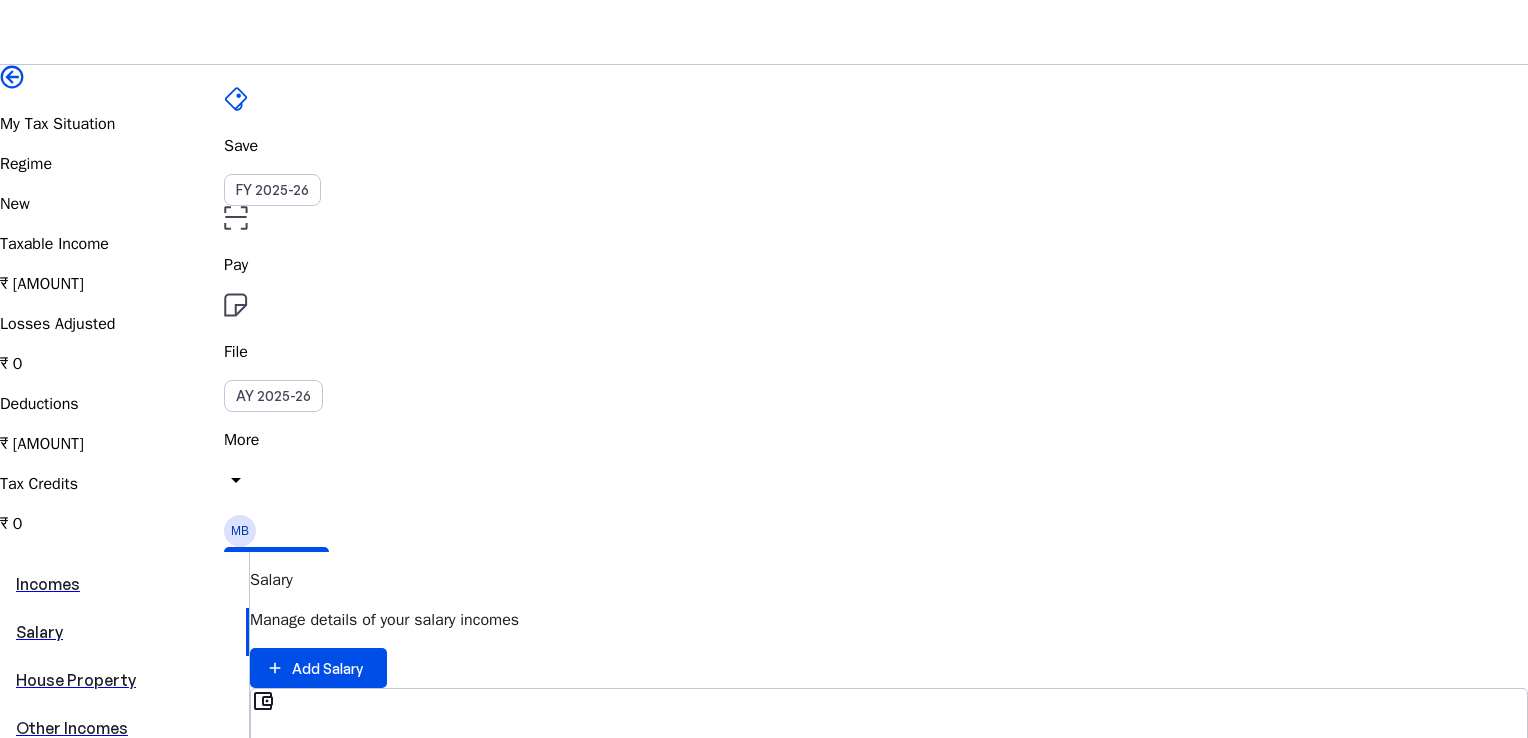 click at bounding box center (63, 1274) 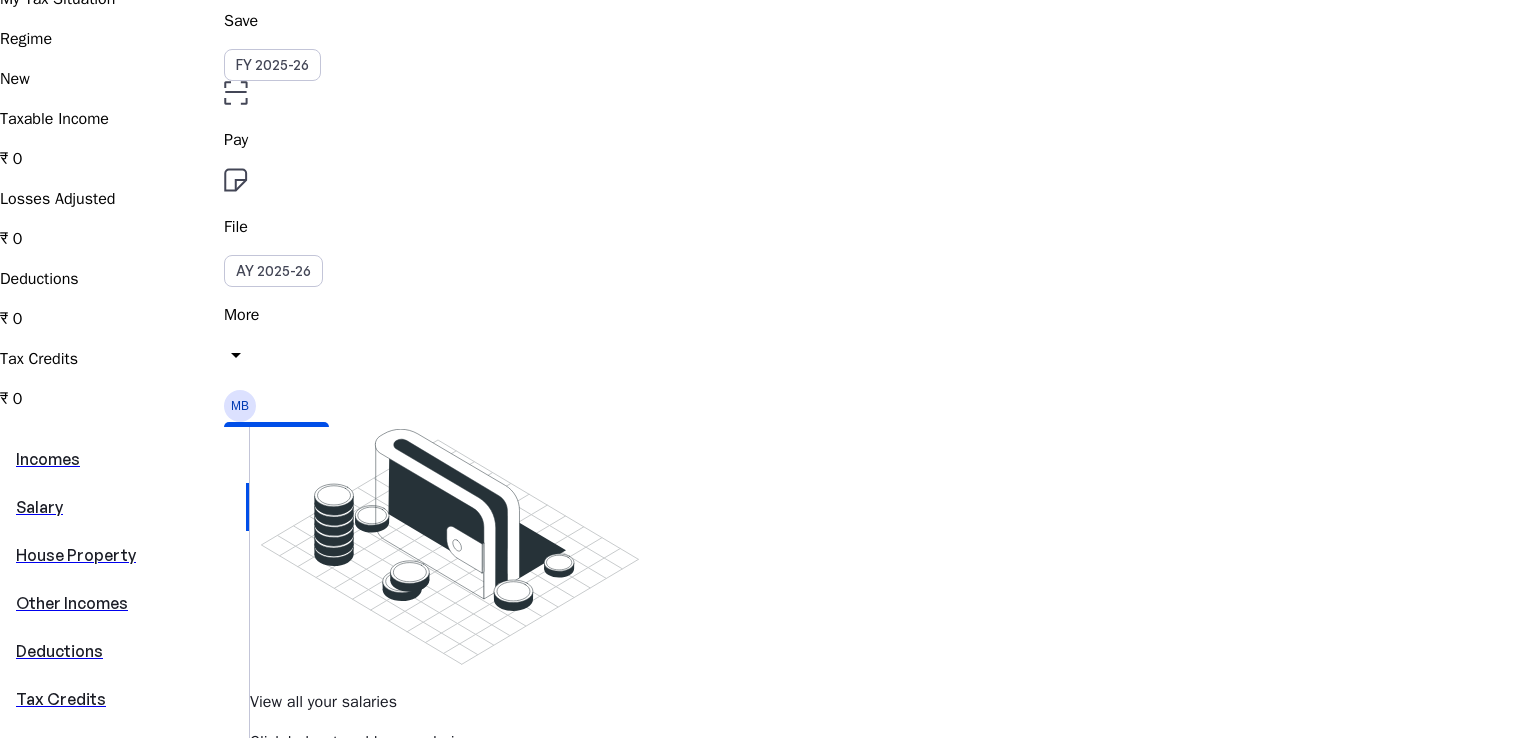 scroll, scrollTop: 124, scrollLeft: 0, axis: vertical 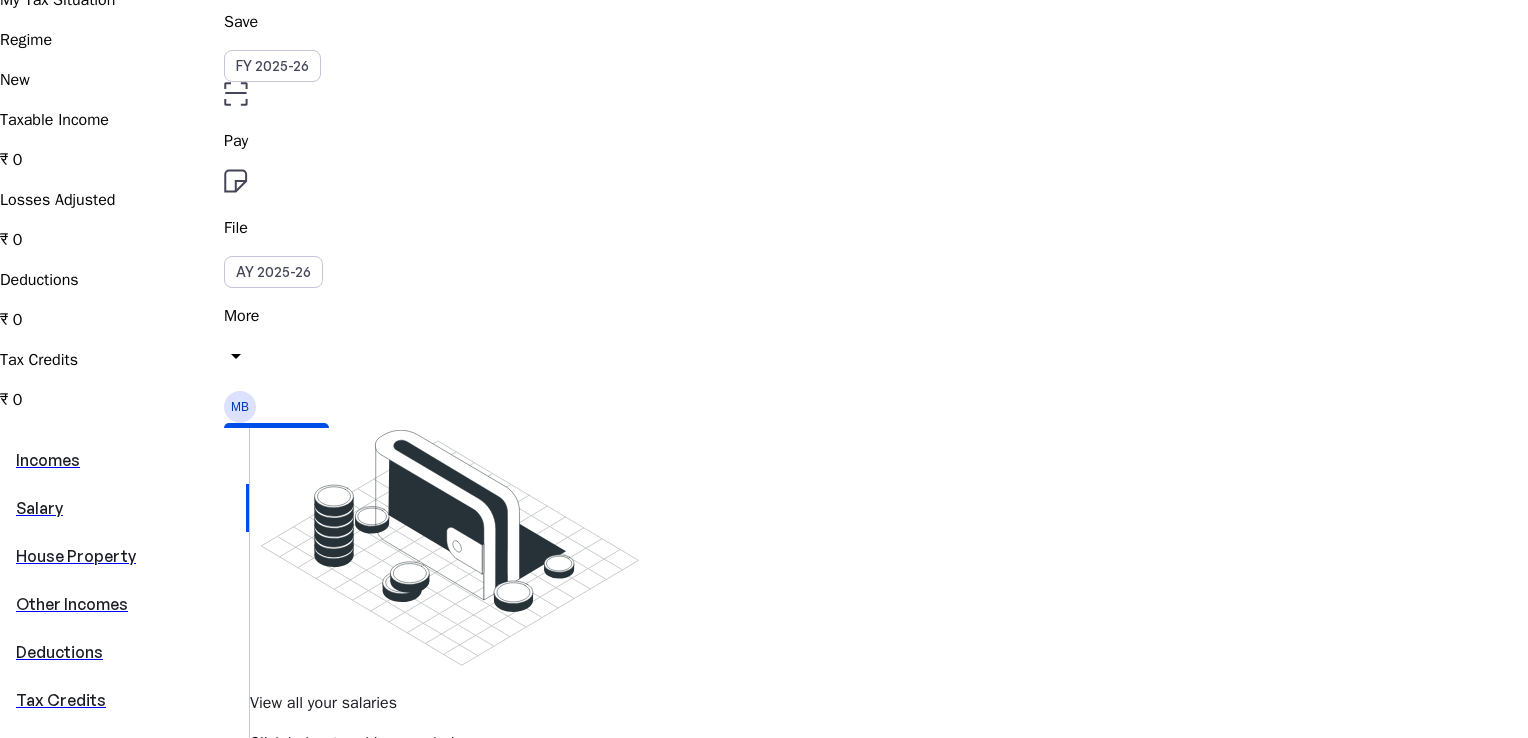 click at bounding box center (318, 791) 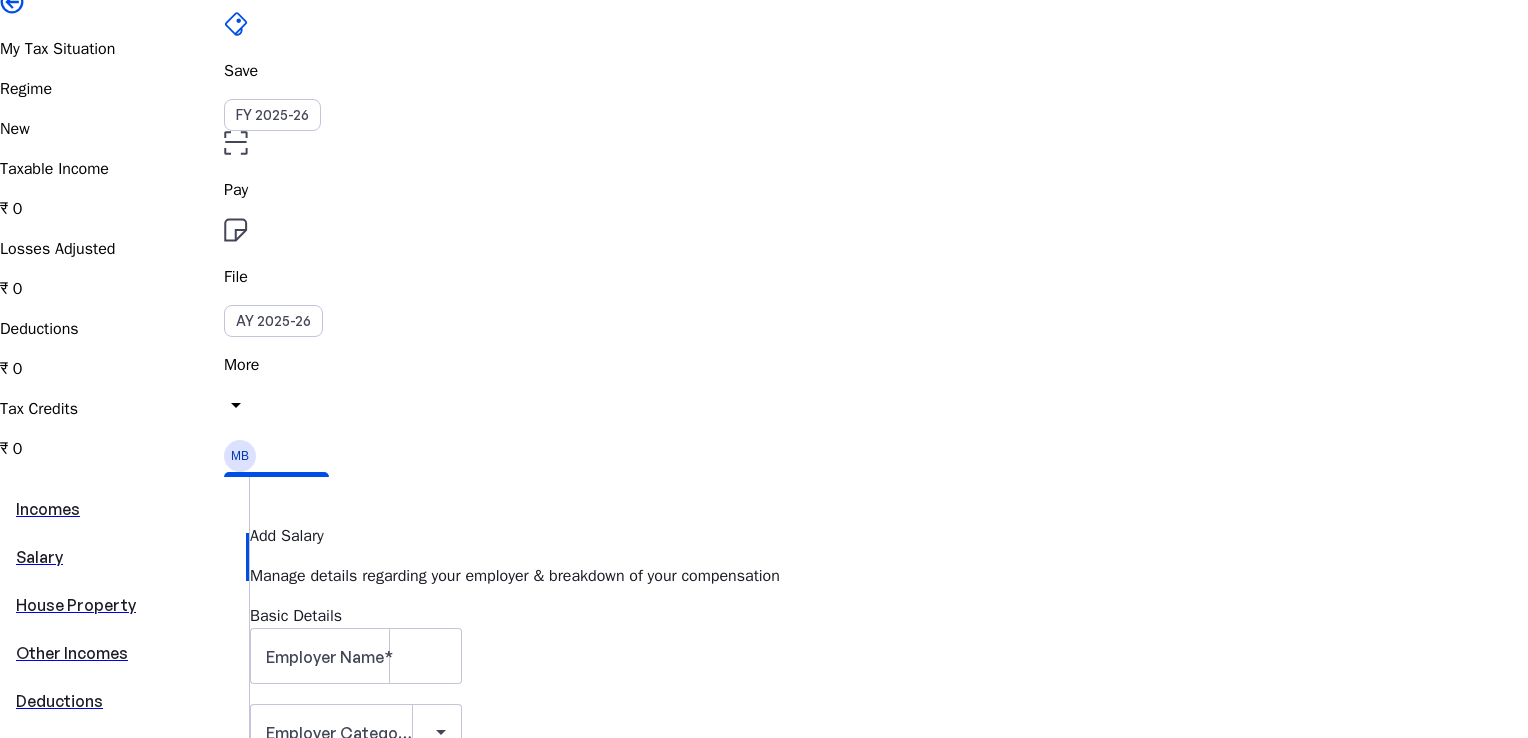 scroll, scrollTop: 77, scrollLeft: 0, axis: vertical 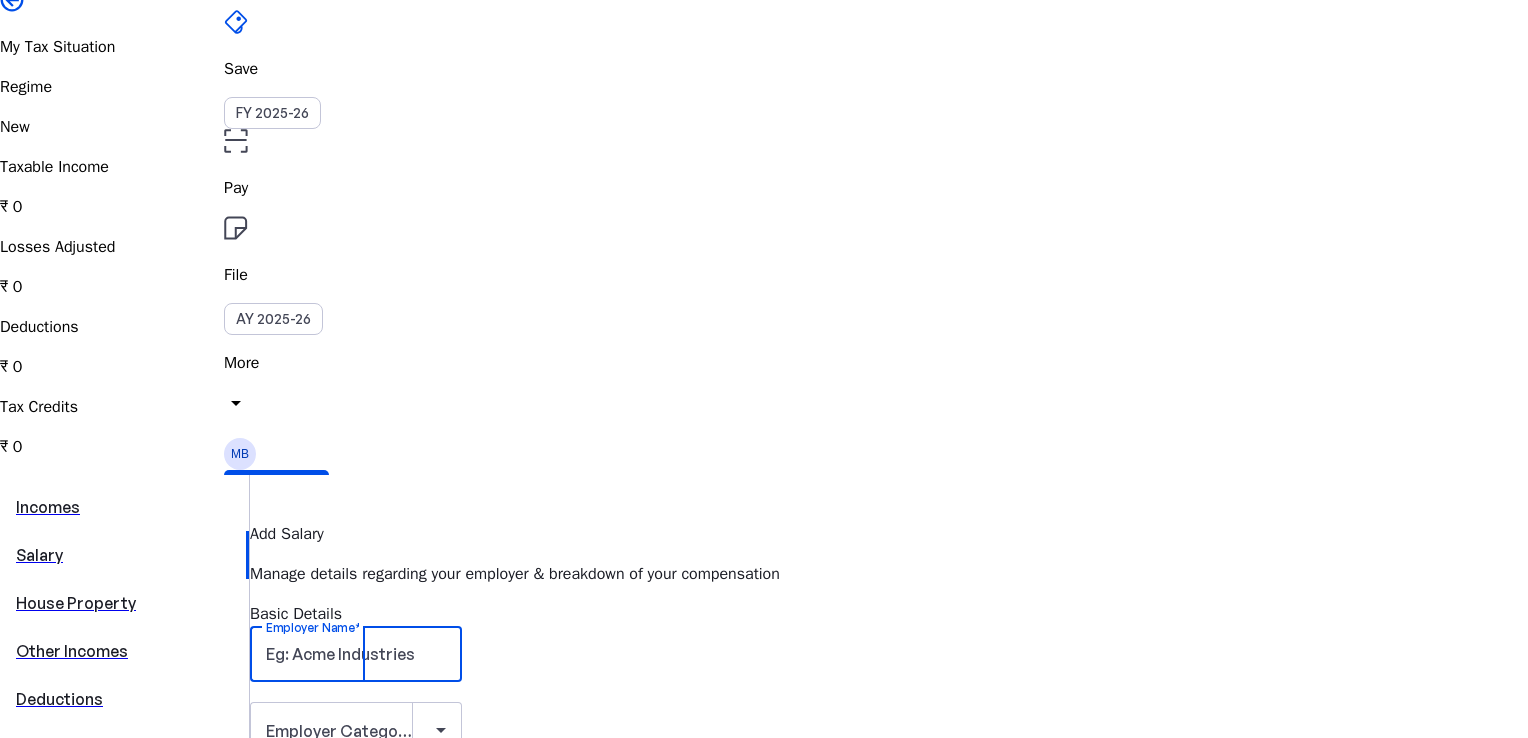 click on "Employer Name" at bounding box center (356, 654) 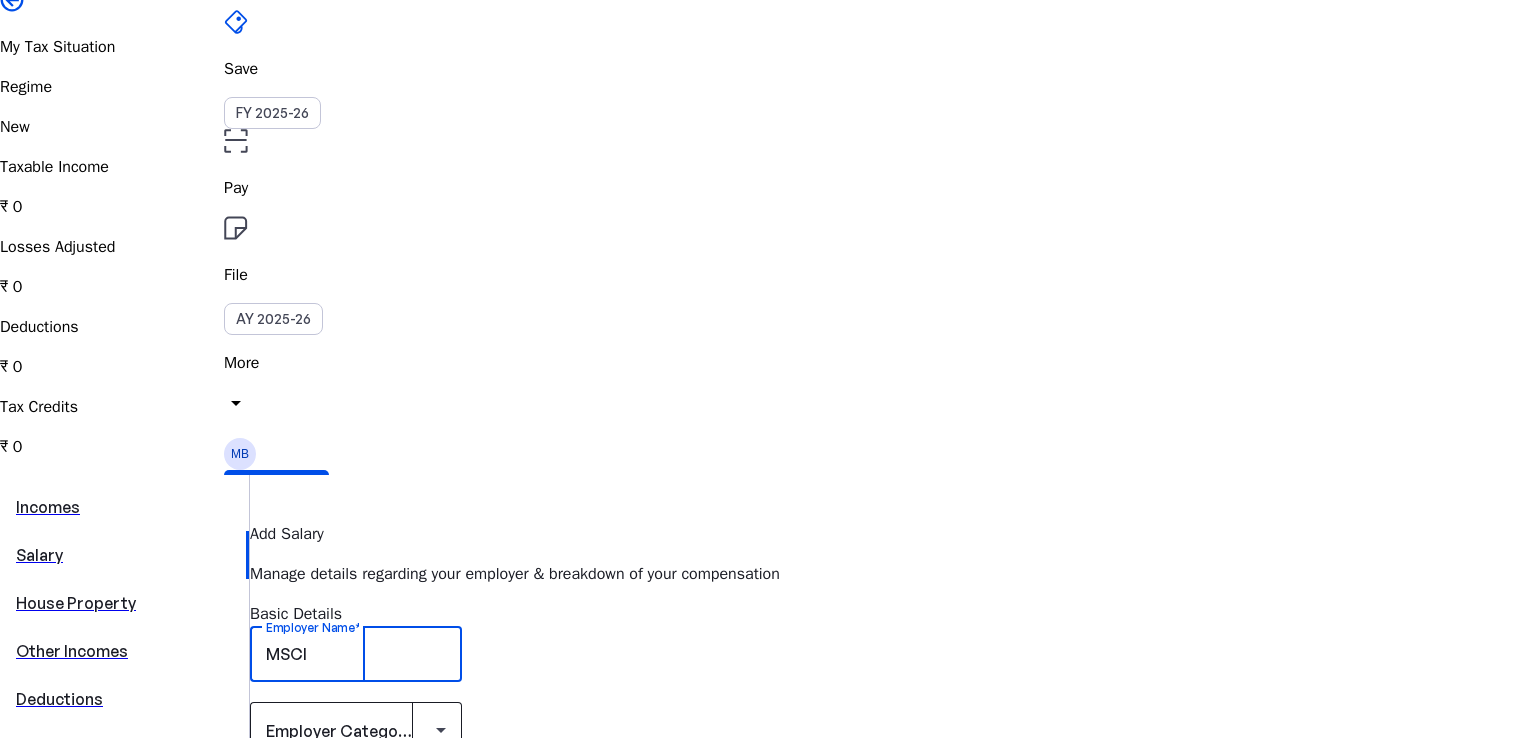 type on "MSCI" 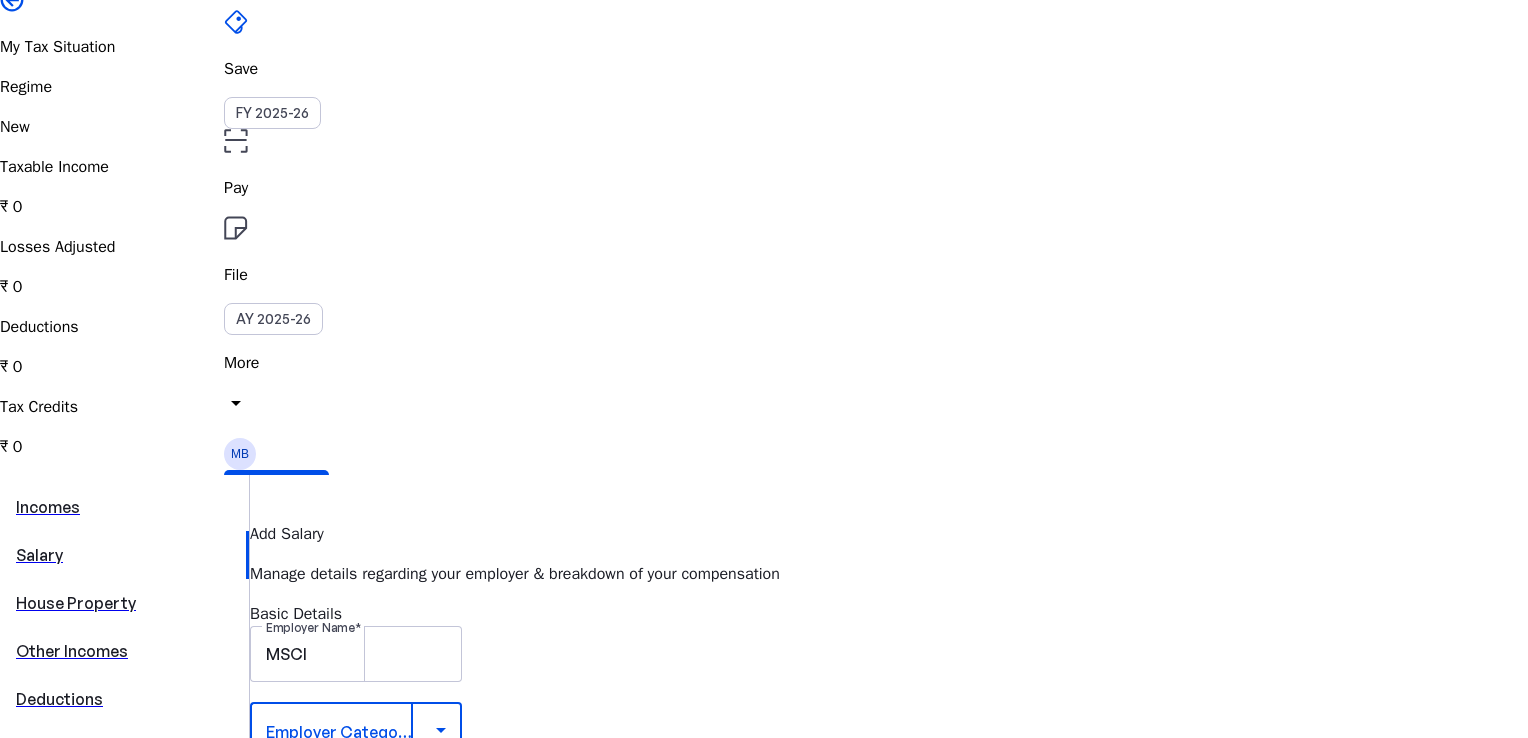 click at bounding box center (351, 730) 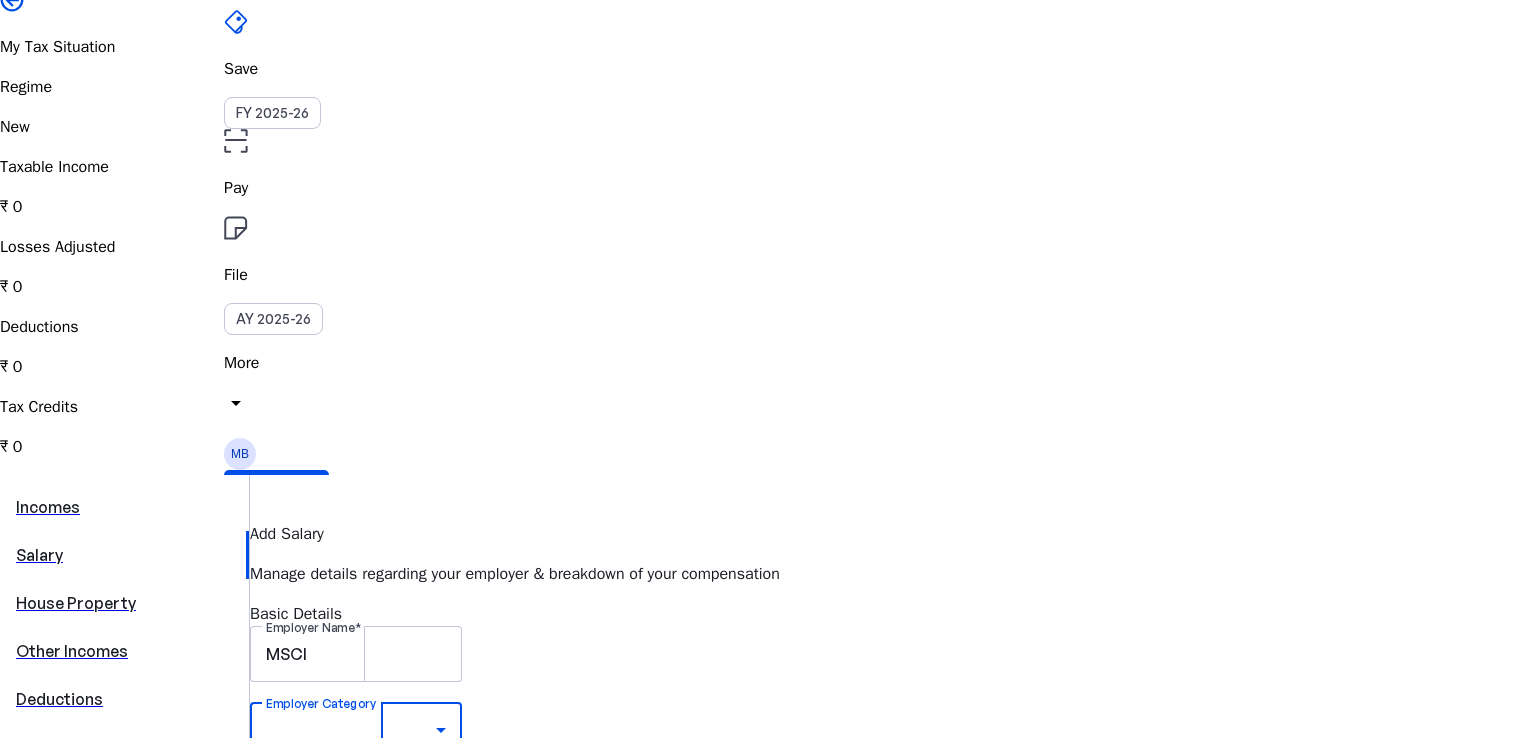 click on "Other" at bounding box center (156, 2081) 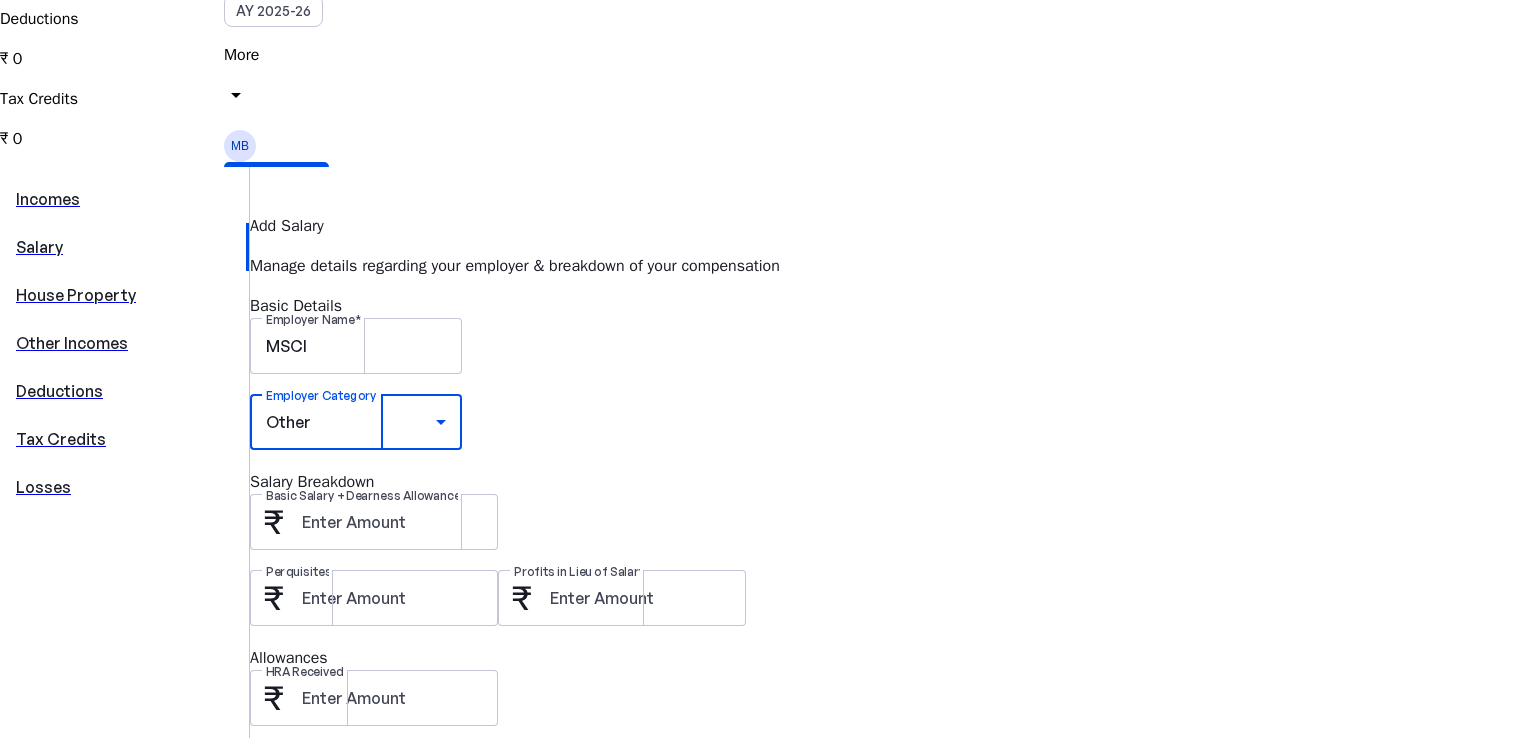 scroll, scrollTop: 390, scrollLeft: 0, axis: vertical 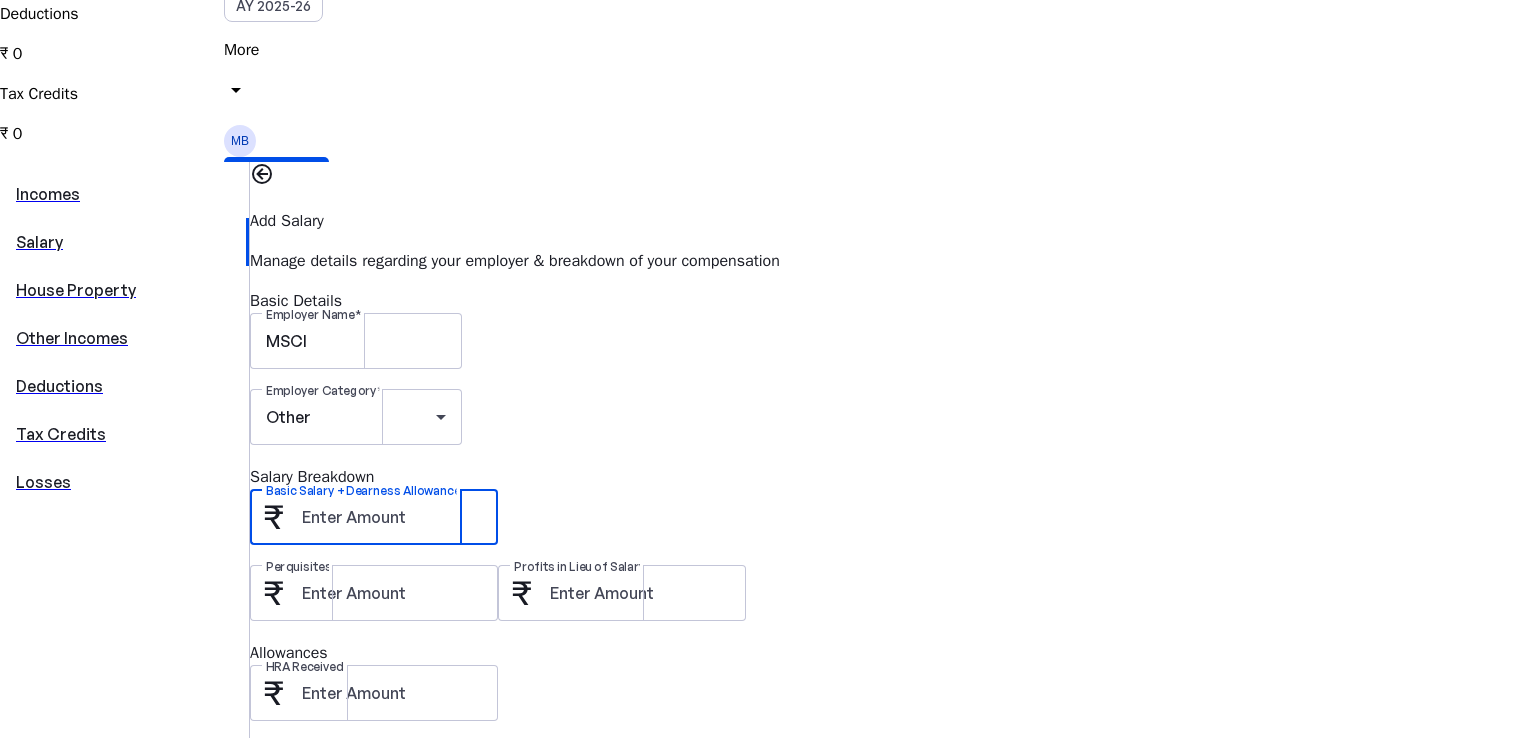 click on "Basic Salary + Dearness Allowance" at bounding box center [392, 517] 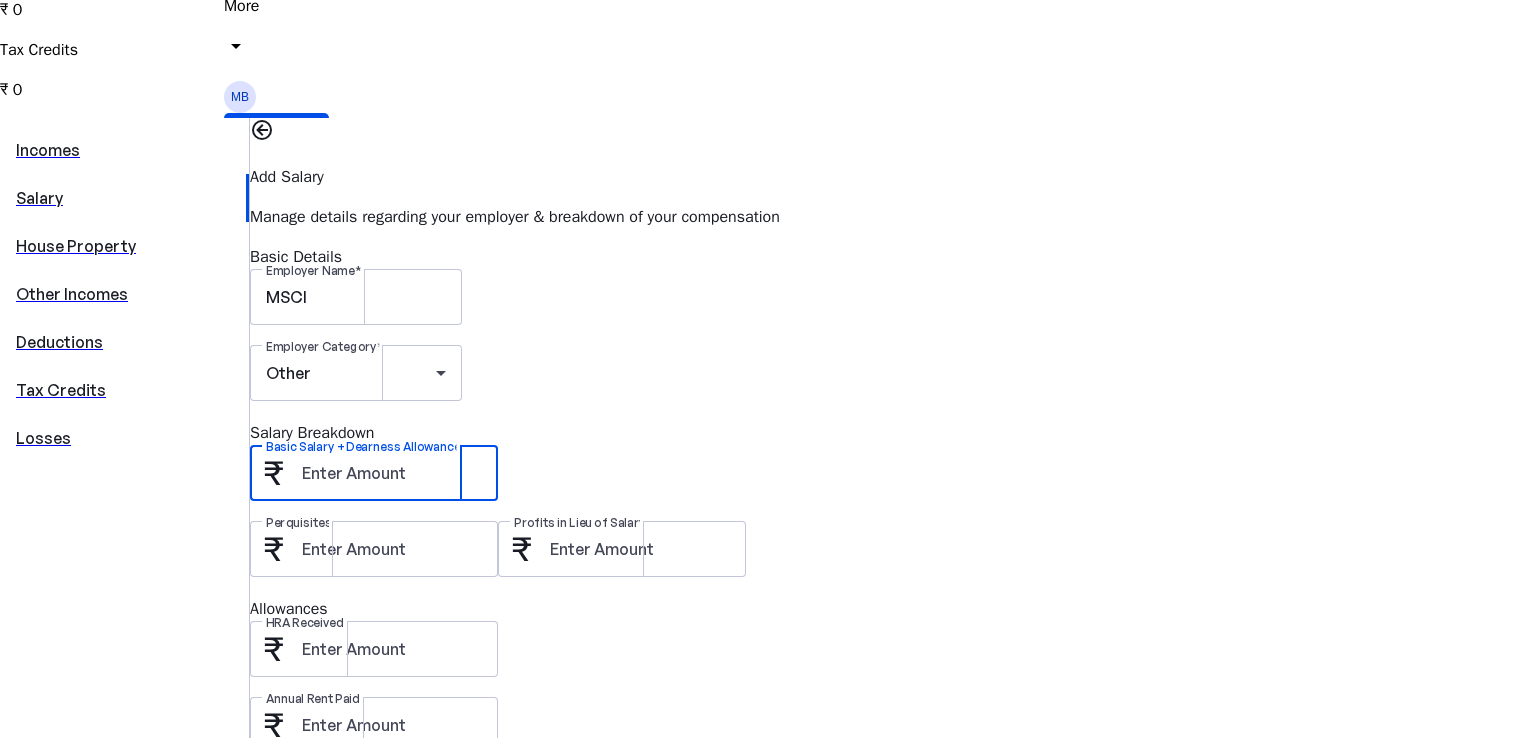 scroll, scrollTop: 432, scrollLeft: 0, axis: vertical 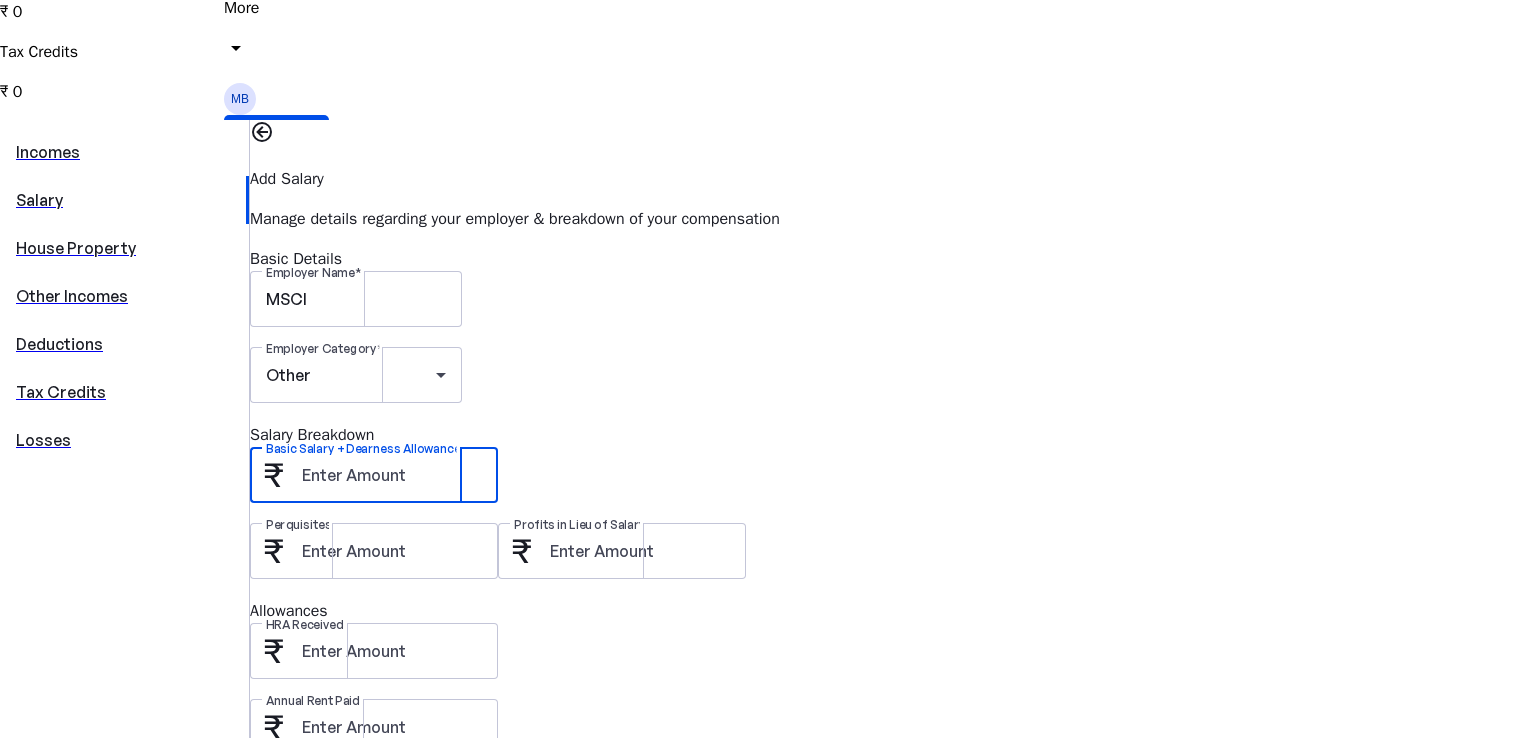 type on "[AMOUNT]" 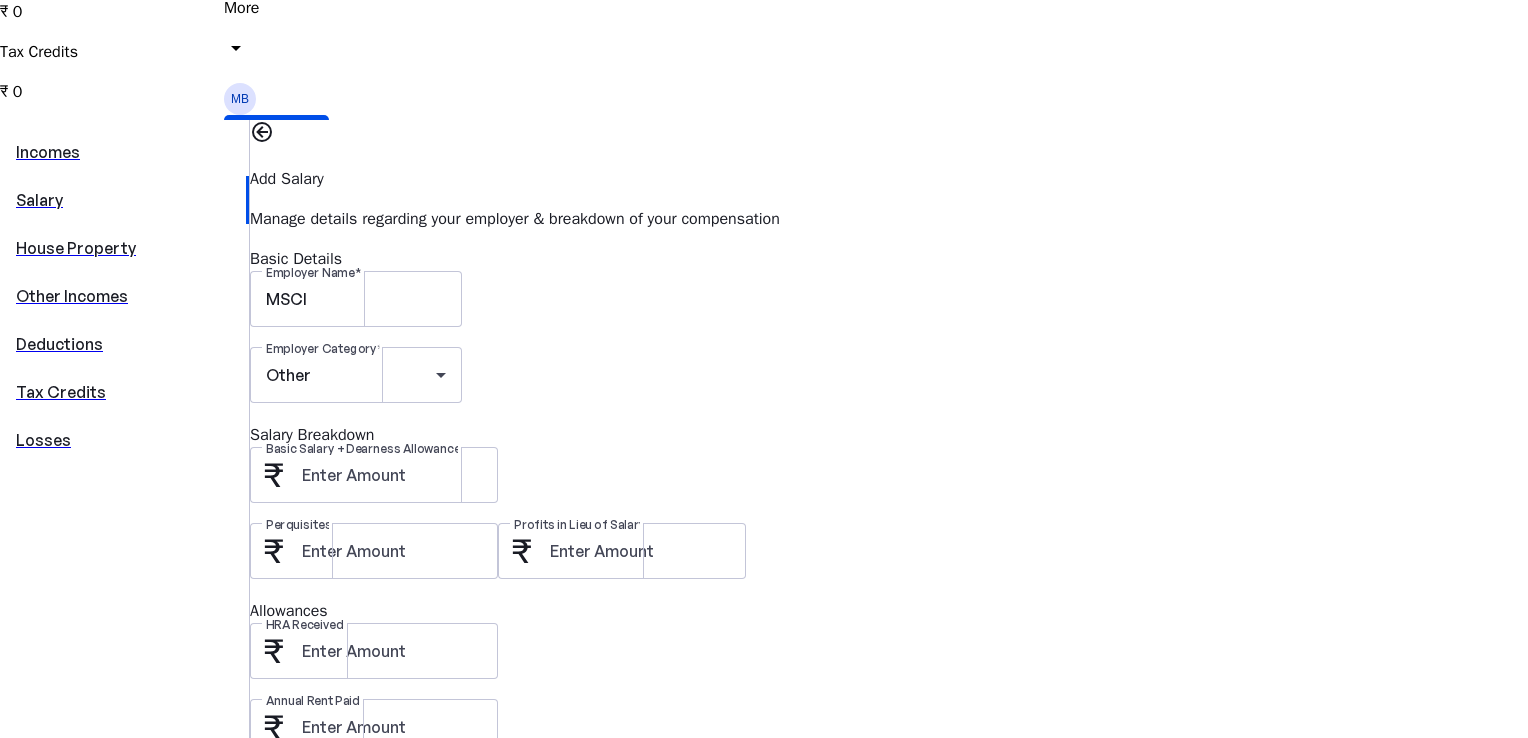 click on "Basic Salary + Dearness Allowance [AMOUNT]" at bounding box center [889, 485] 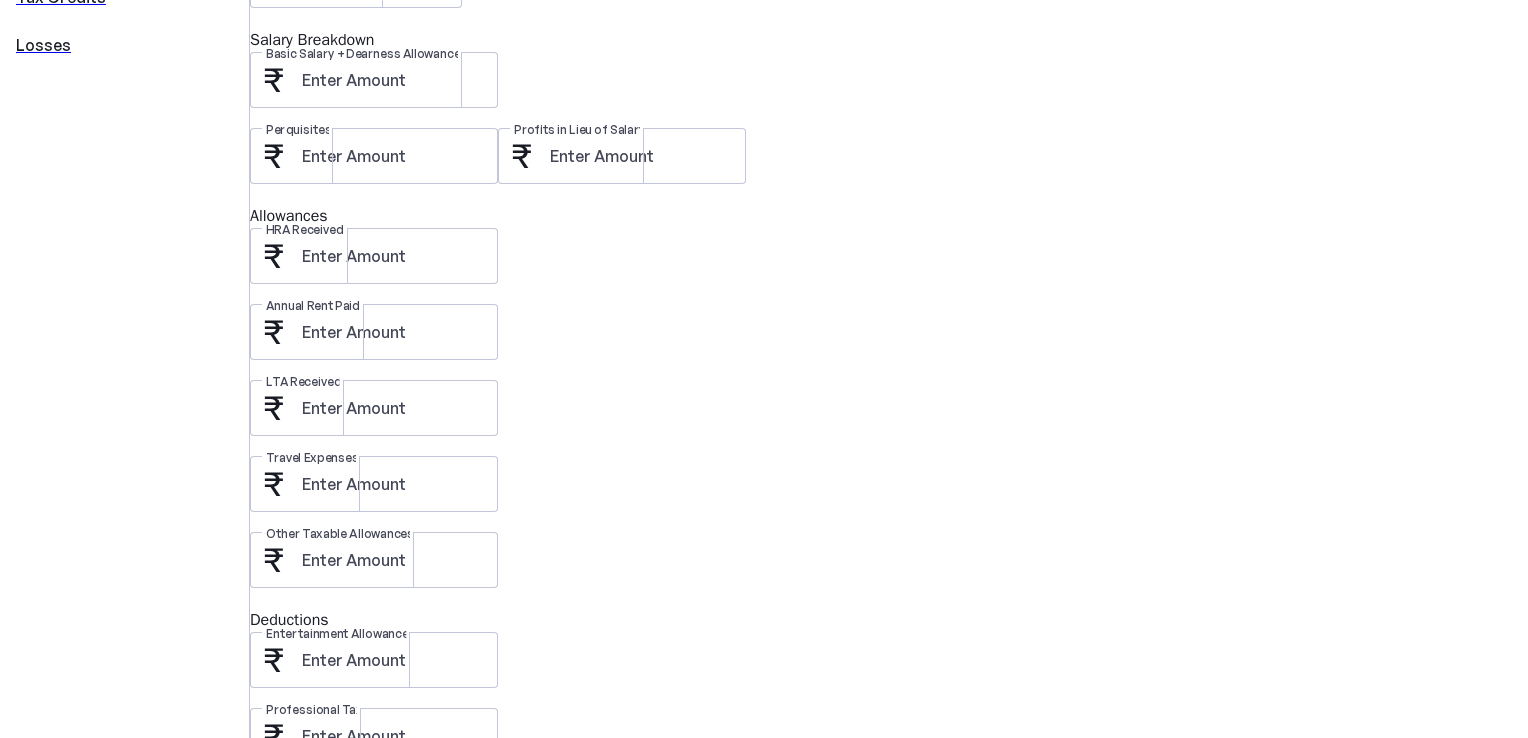 scroll, scrollTop: 860, scrollLeft: 0, axis: vertical 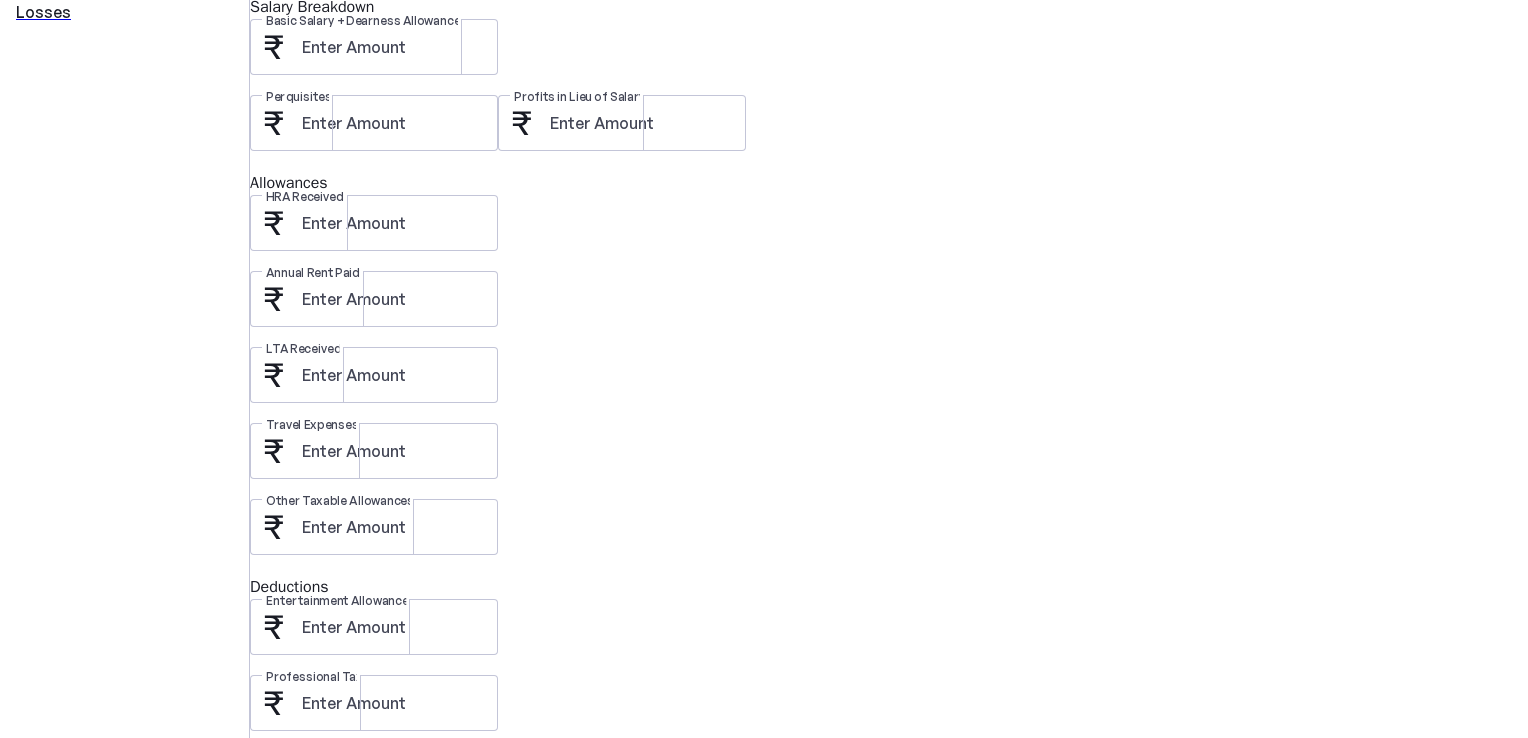click on "Save" at bounding box center (290, 871) 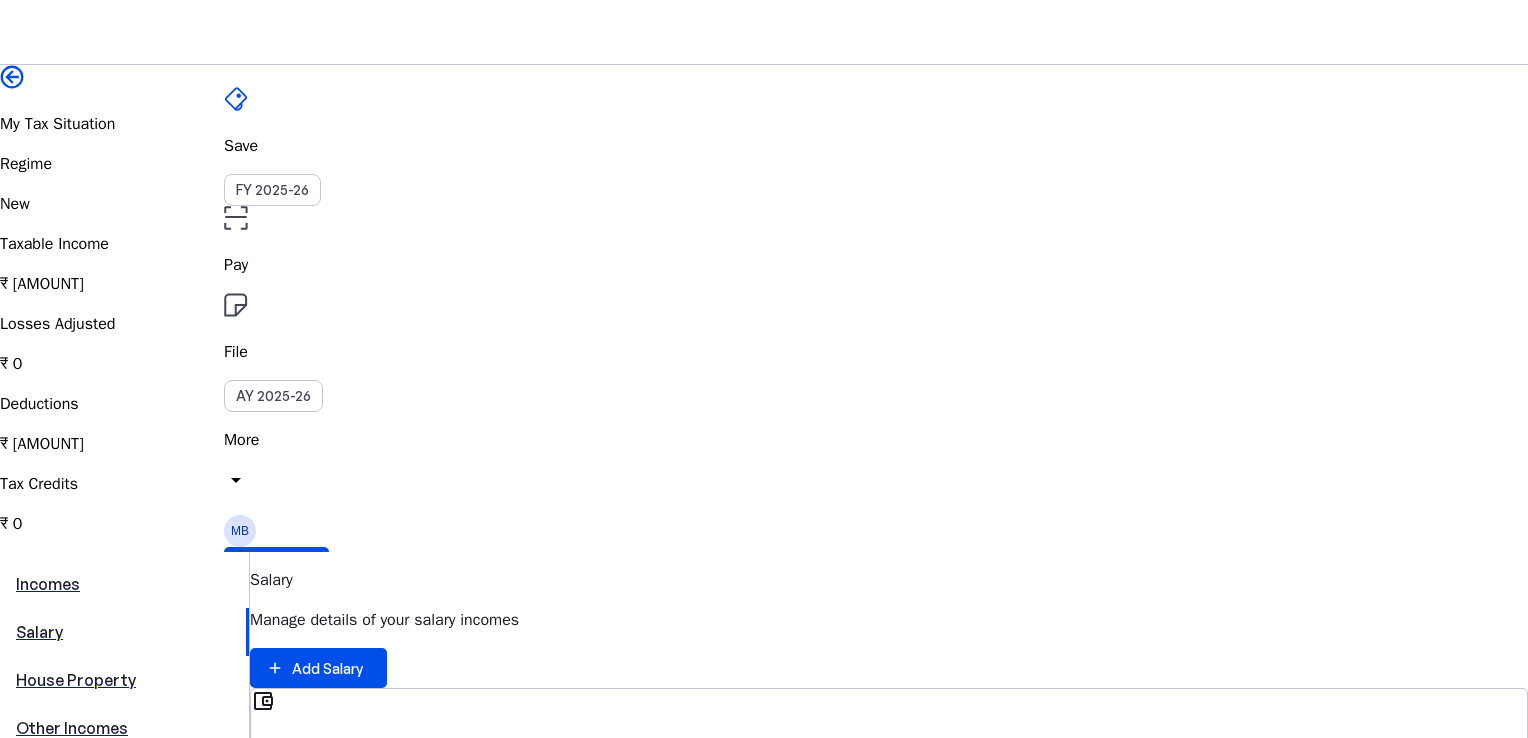 scroll, scrollTop: 42, scrollLeft: 0, axis: vertical 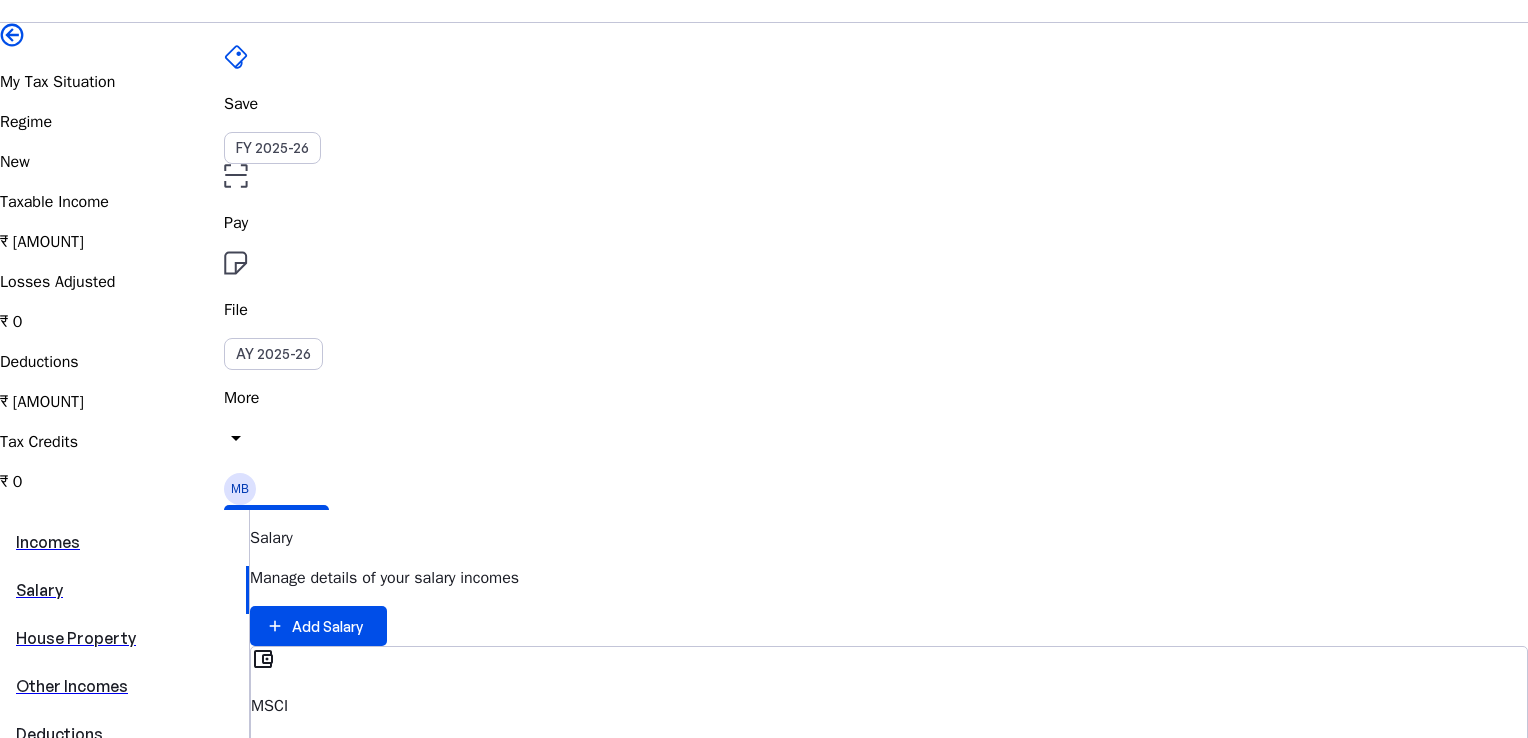 click on "Other Incomes" at bounding box center [124, 686] 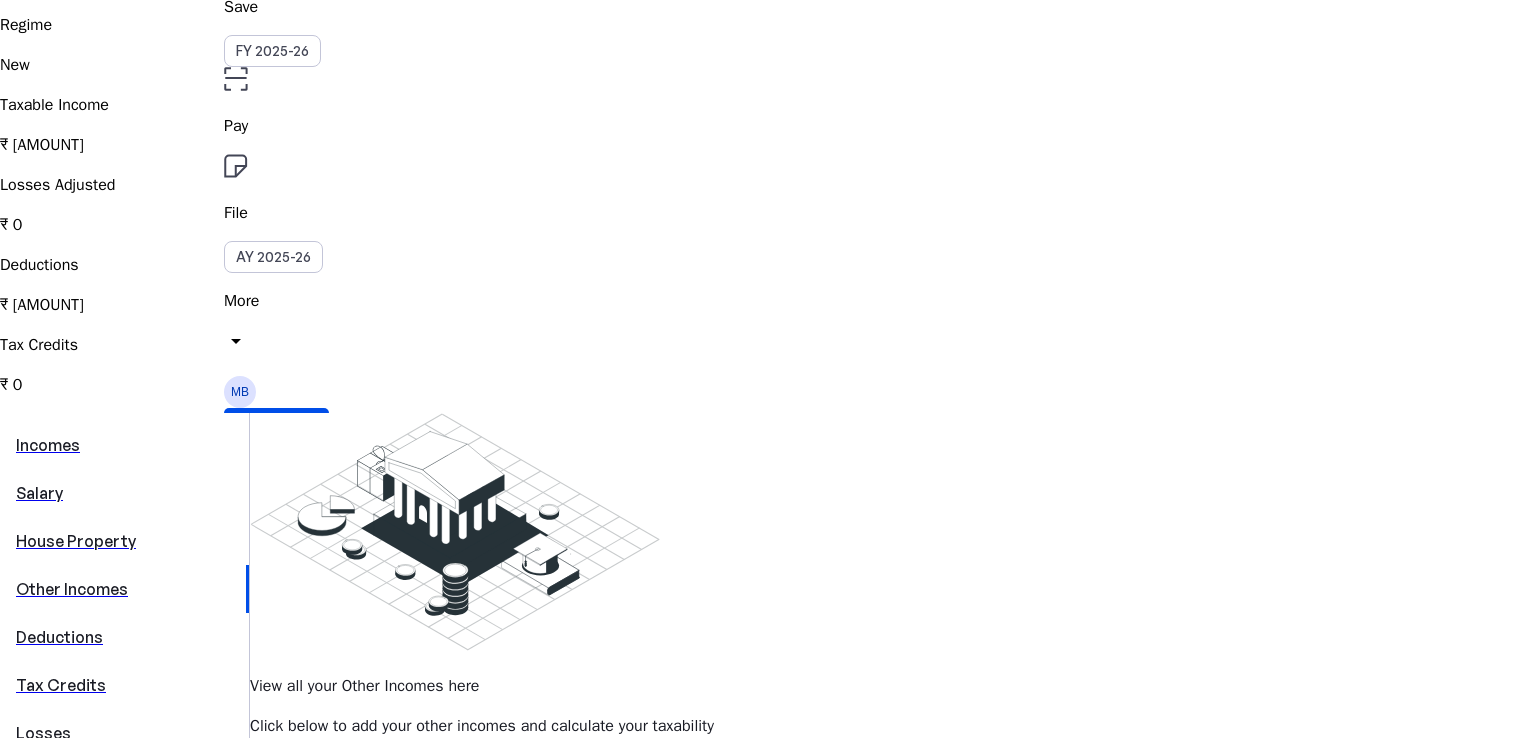 scroll, scrollTop: 142, scrollLeft: 0, axis: vertical 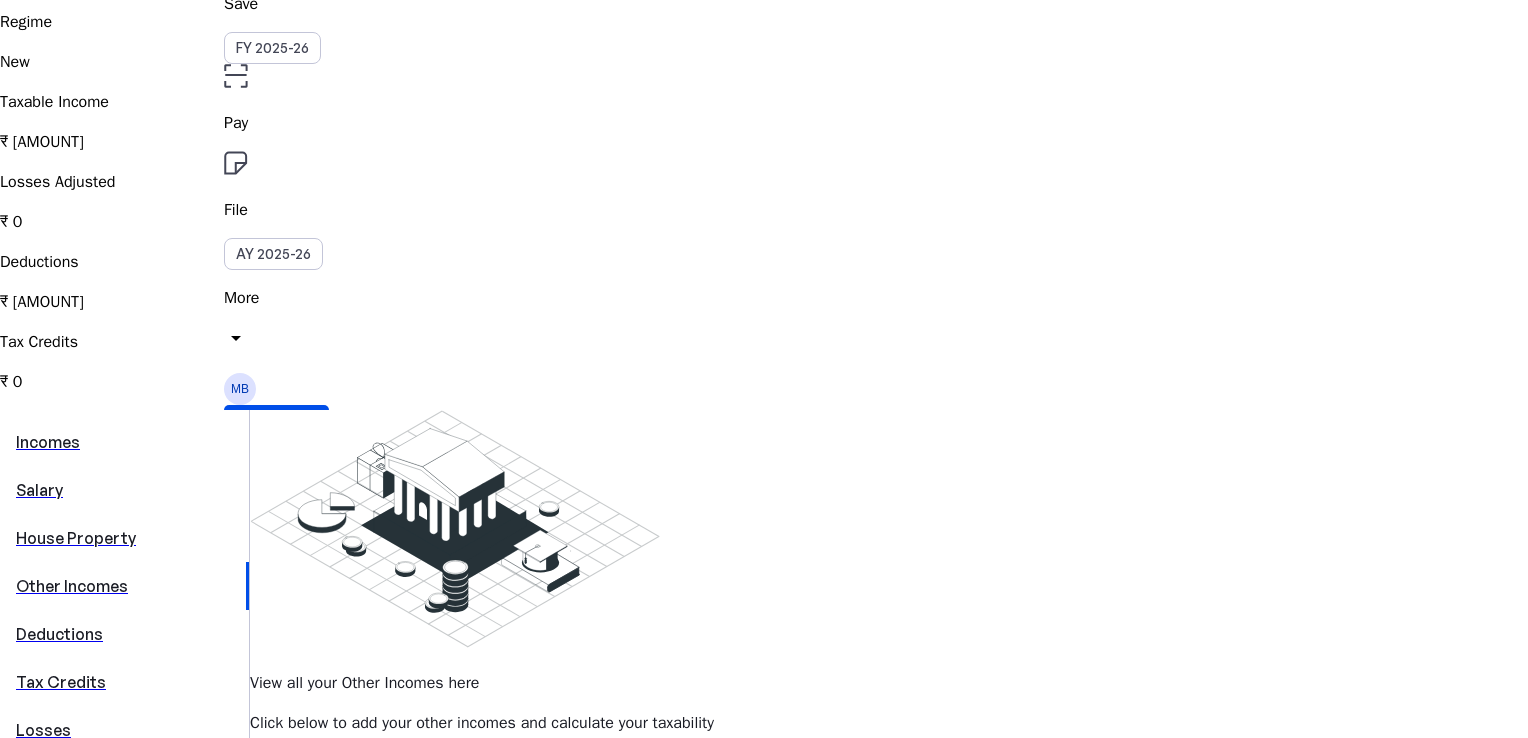 click on "Deductions" at bounding box center [124, 634] 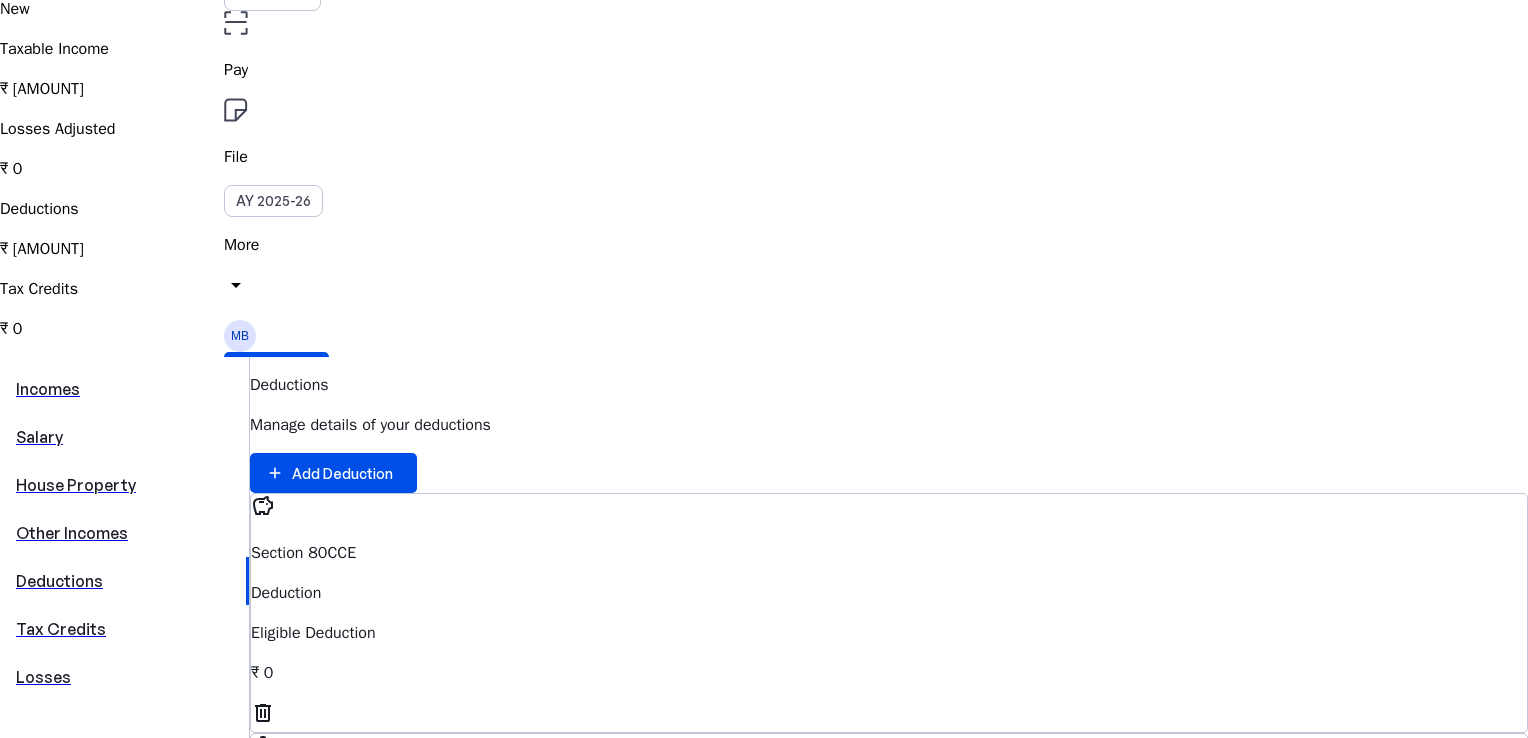 scroll, scrollTop: 210, scrollLeft: 0, axis: vertical 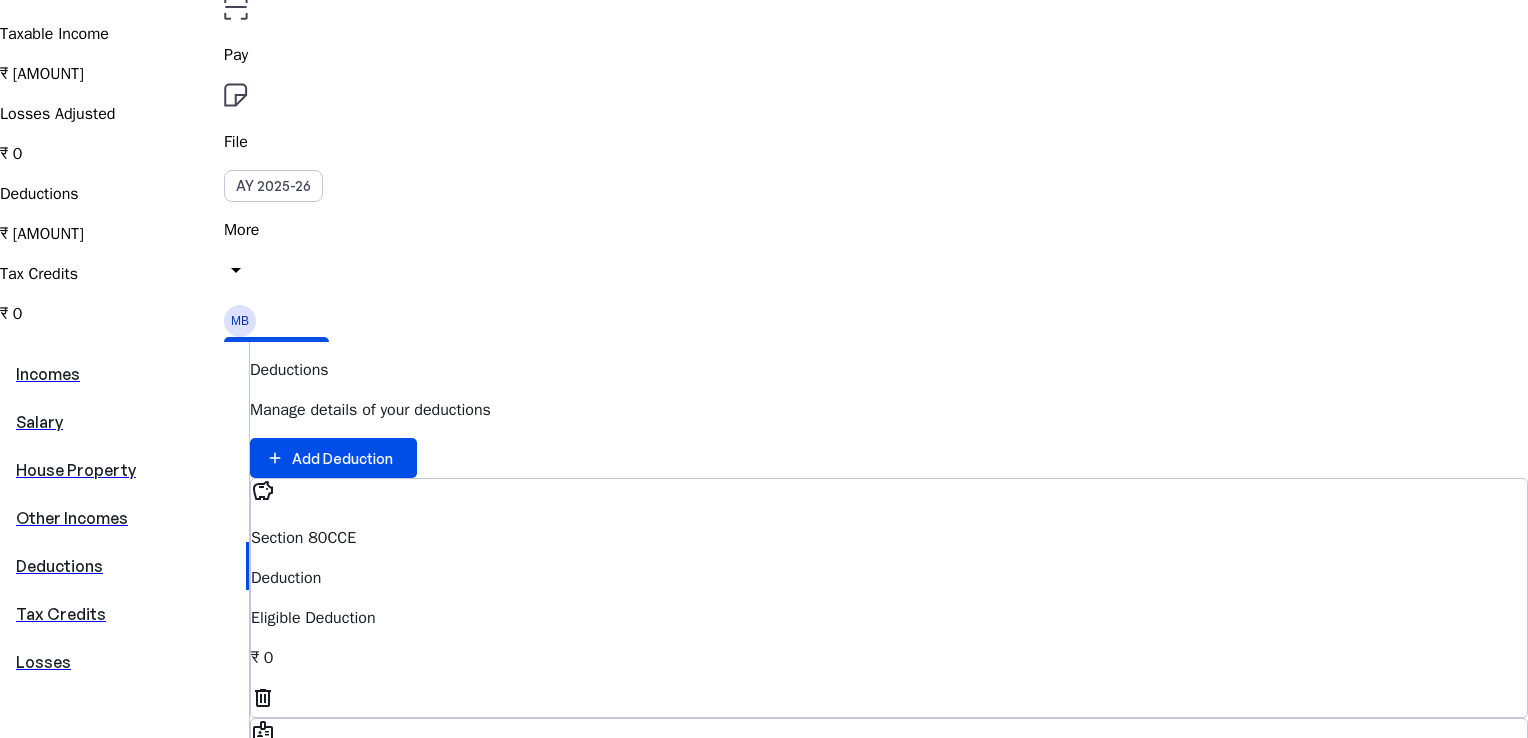 click on "delete" at bounding box center [263, 698] 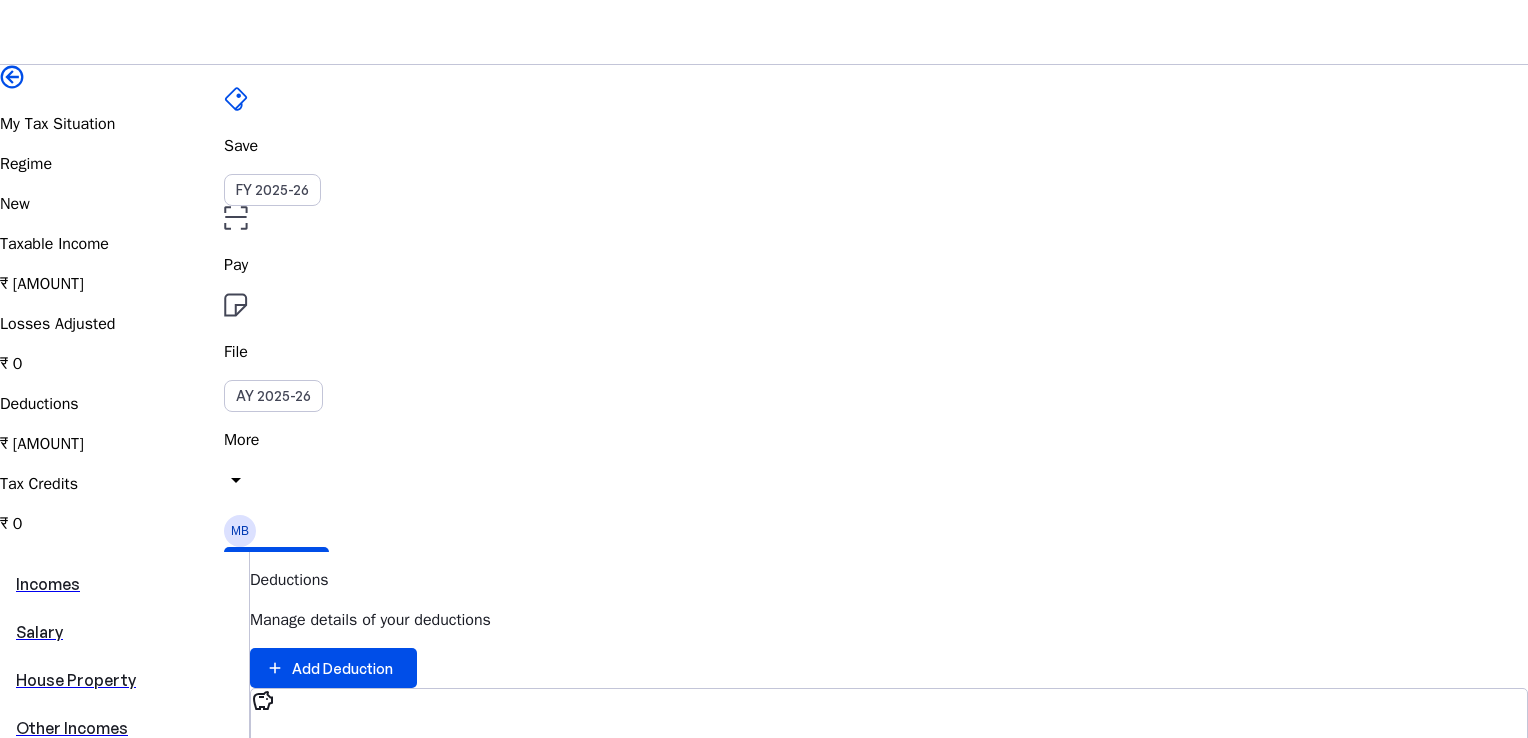 click on "Yes, Delete" at bounding box center (63, 1514) 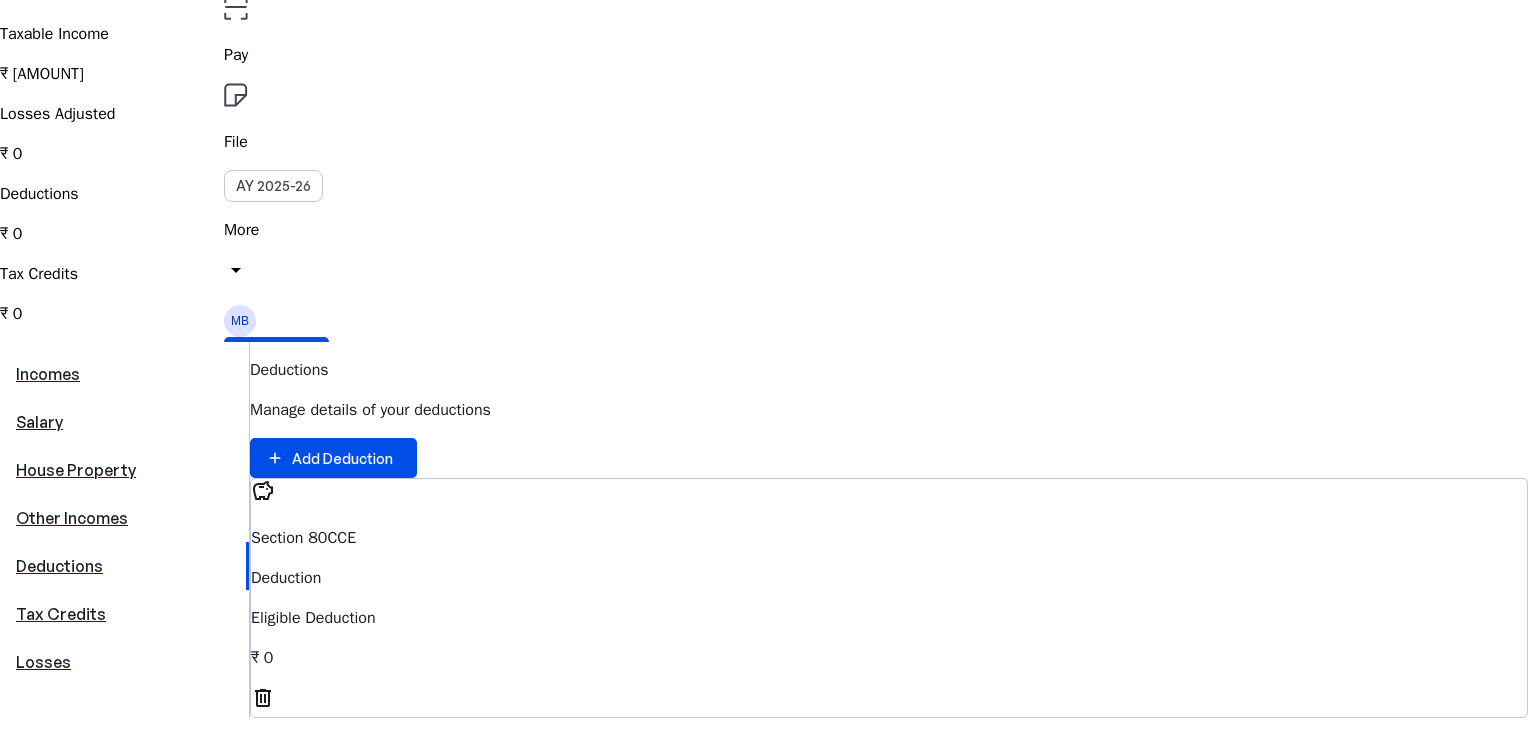 scroll, scrollTop: 0, scrollLeft: 0, axis: both 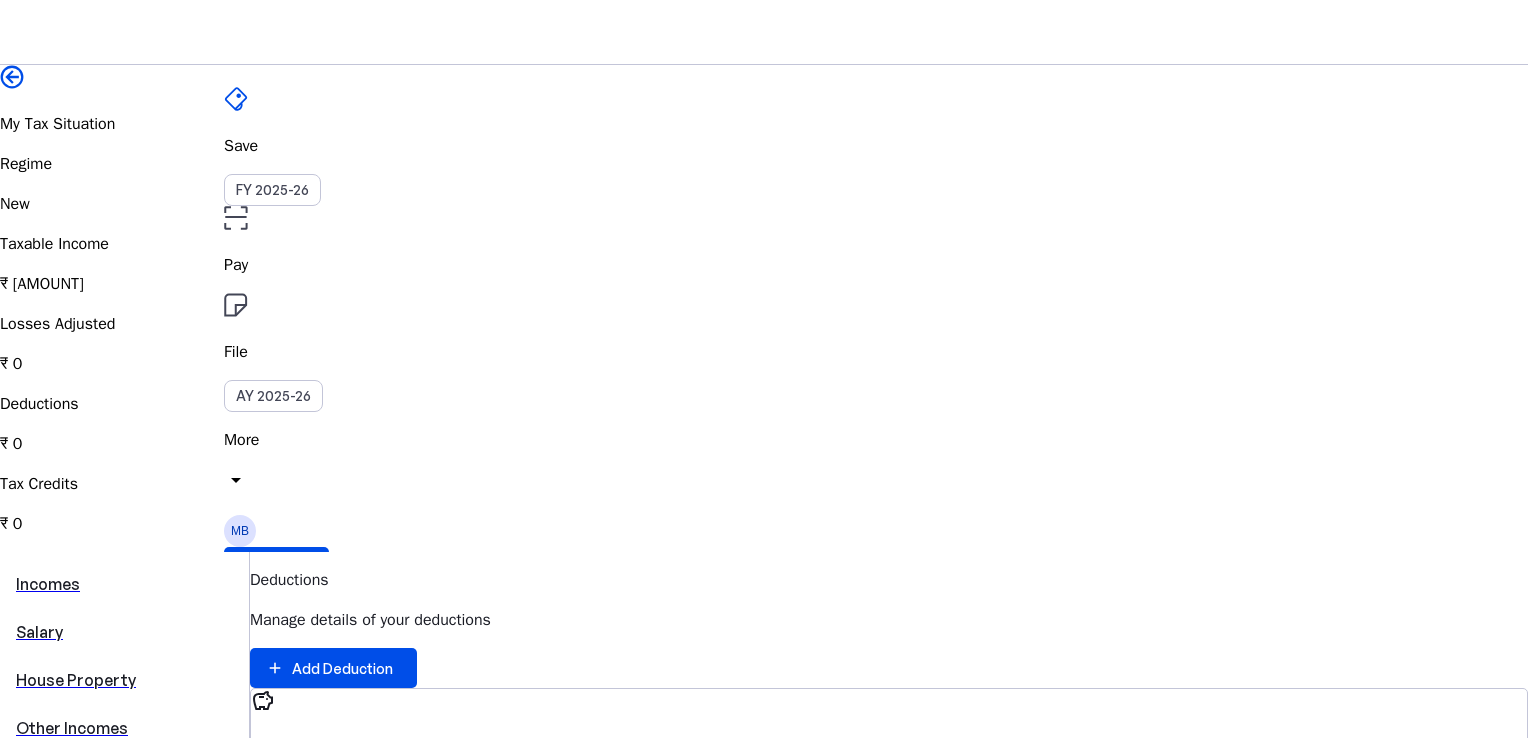 click at bounding box center (12, 77) 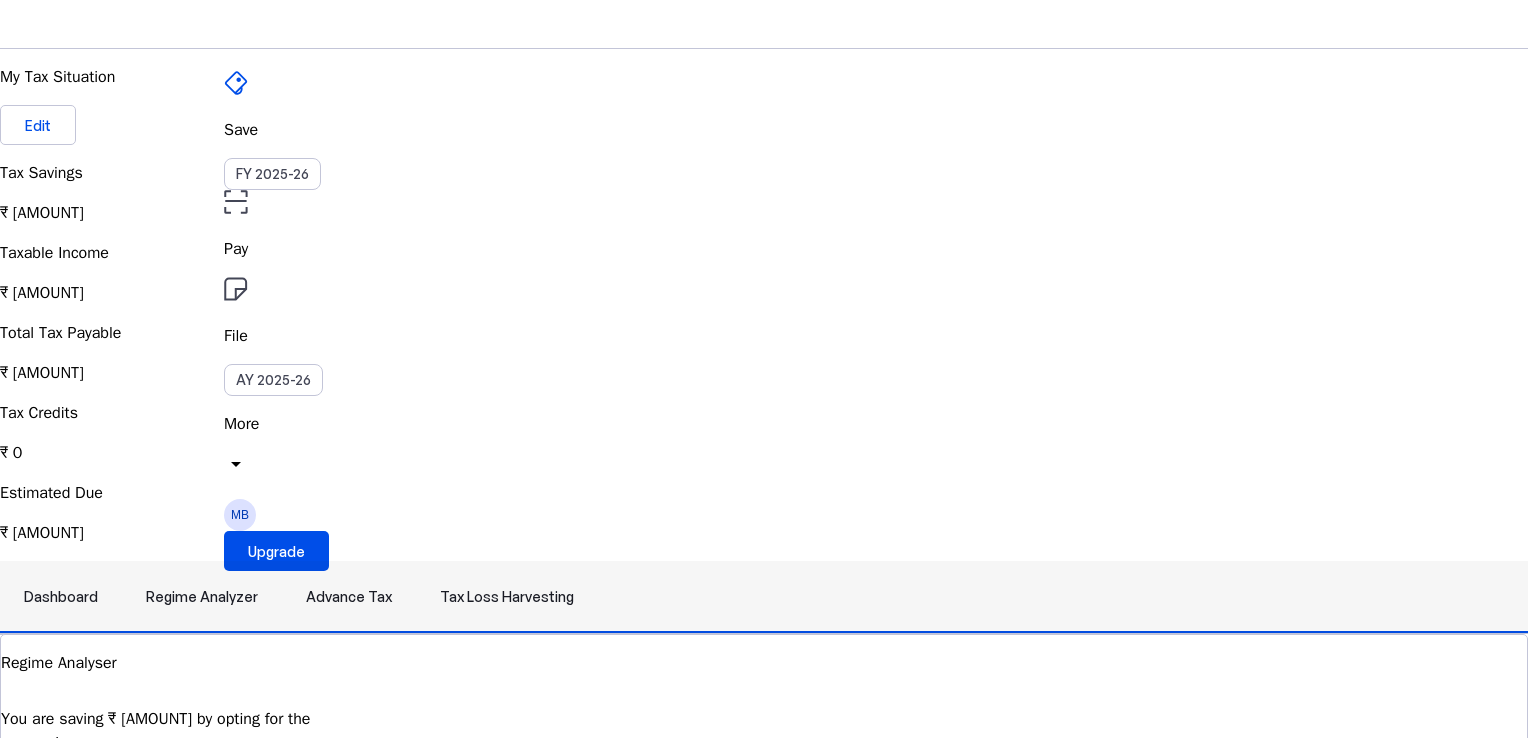 scroll, scrollTop: 16, scrollLeft: 0, axis: vertical 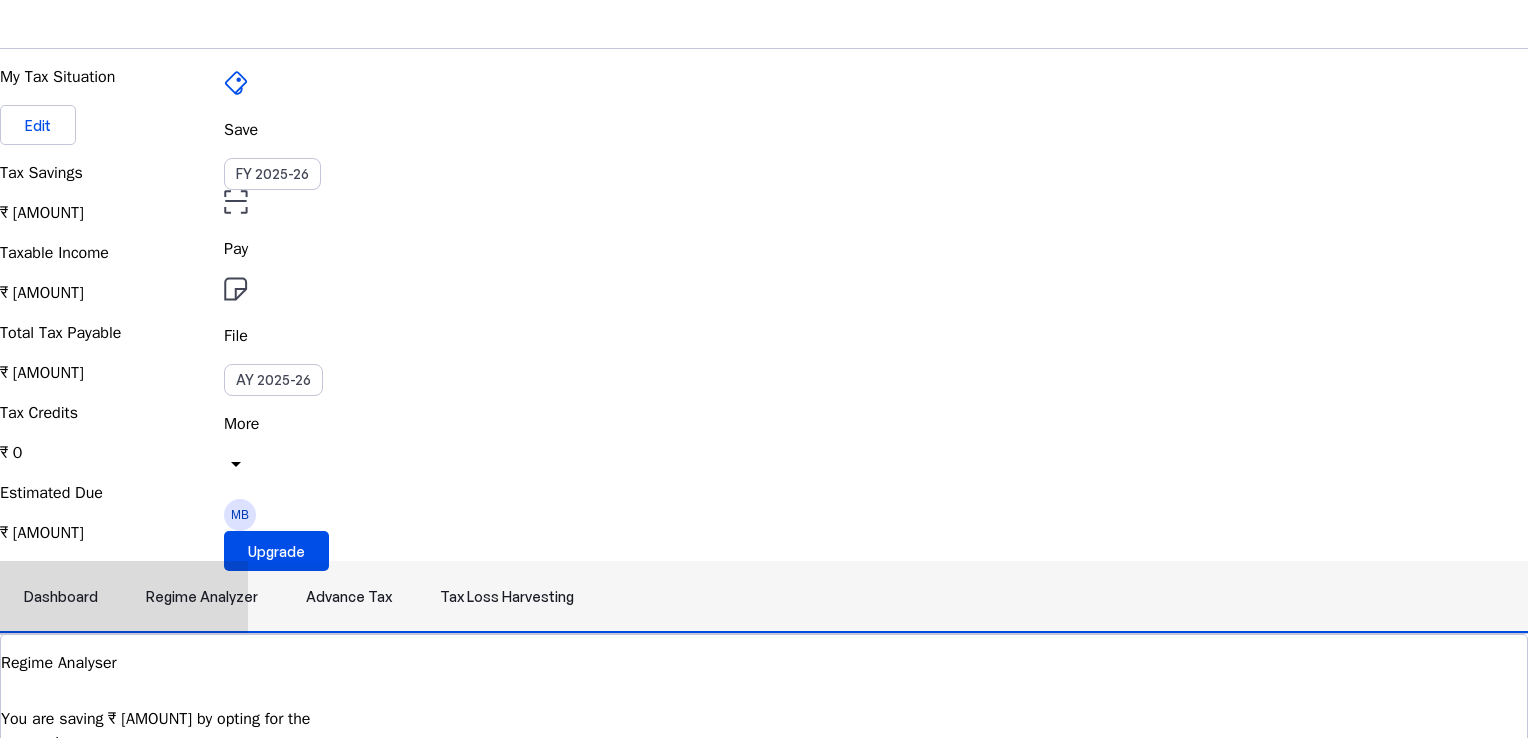 click on "Regime Analyzer" at bounding box center [202, 597] 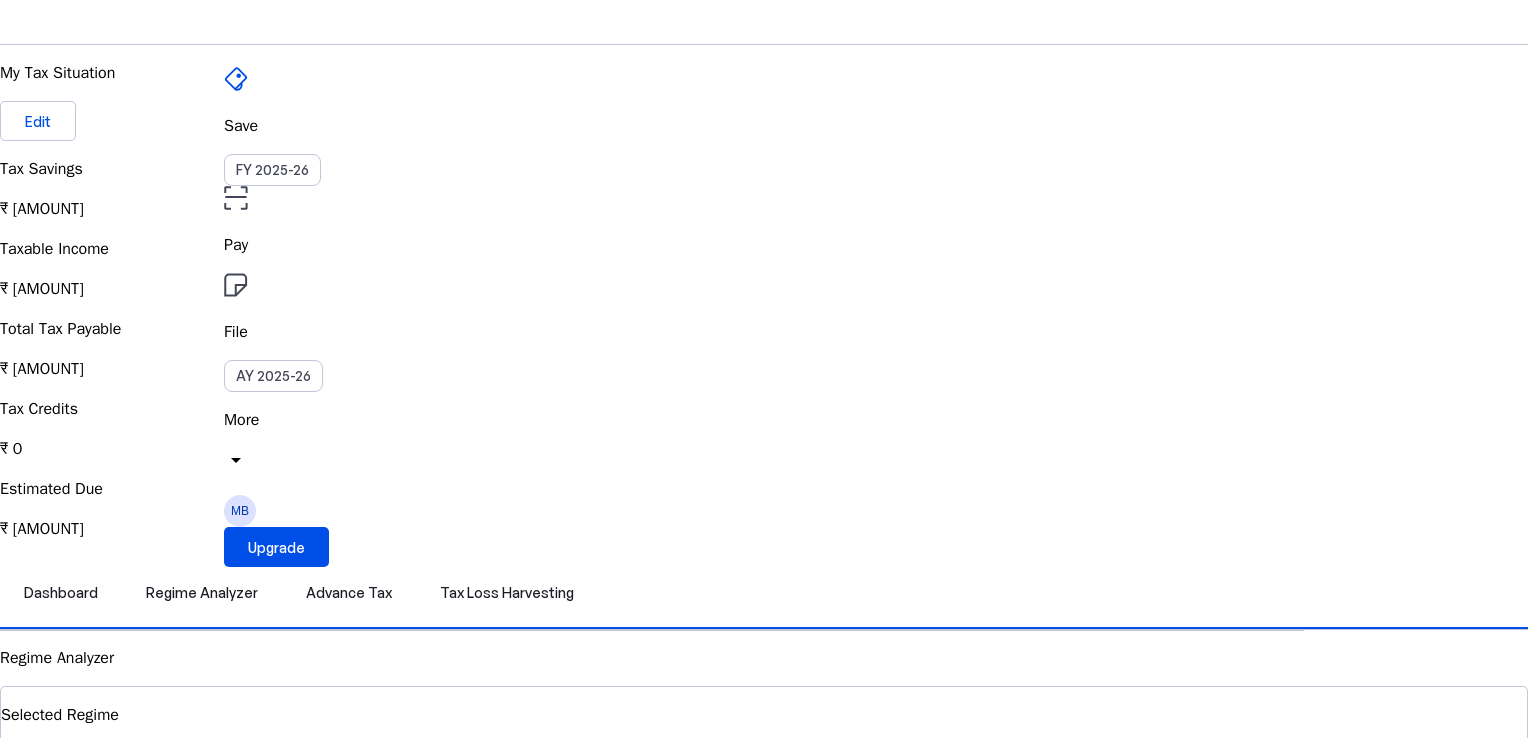 scroll, scrollTop: 5, scrollLeft: 0, axis: vertical 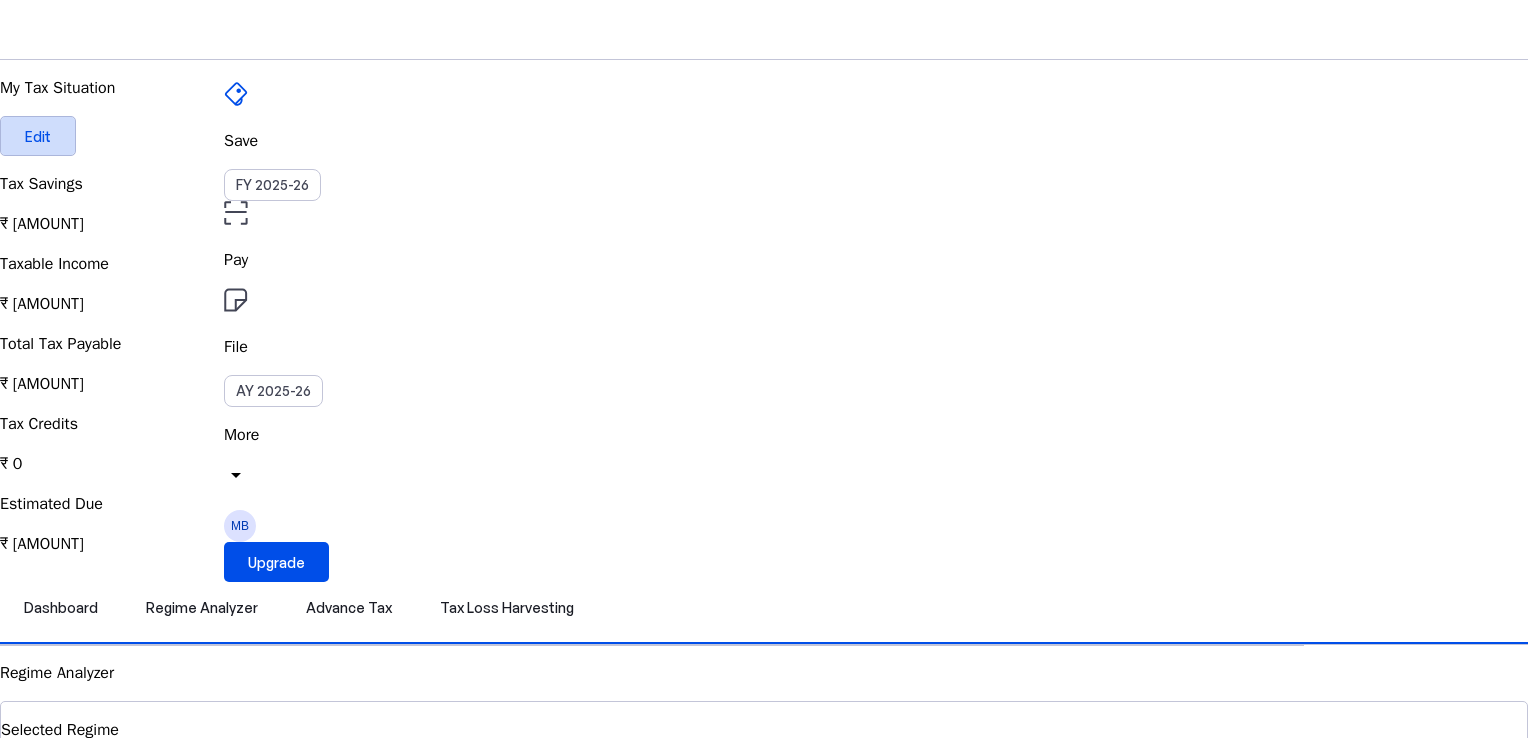 click at bounding box center (38, 136) 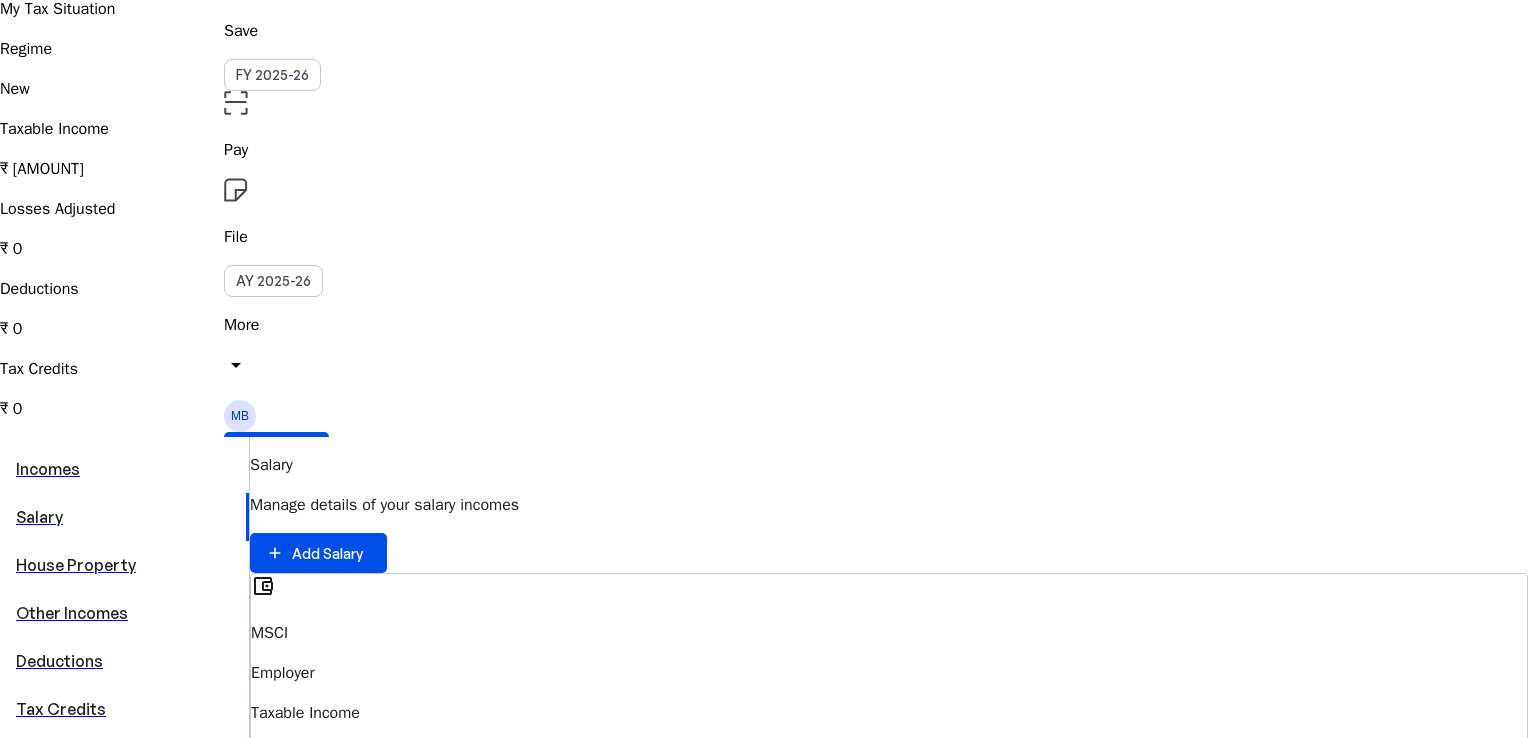 scroll, scrollTop: 116, scrollLeft: 0, axis: vertical 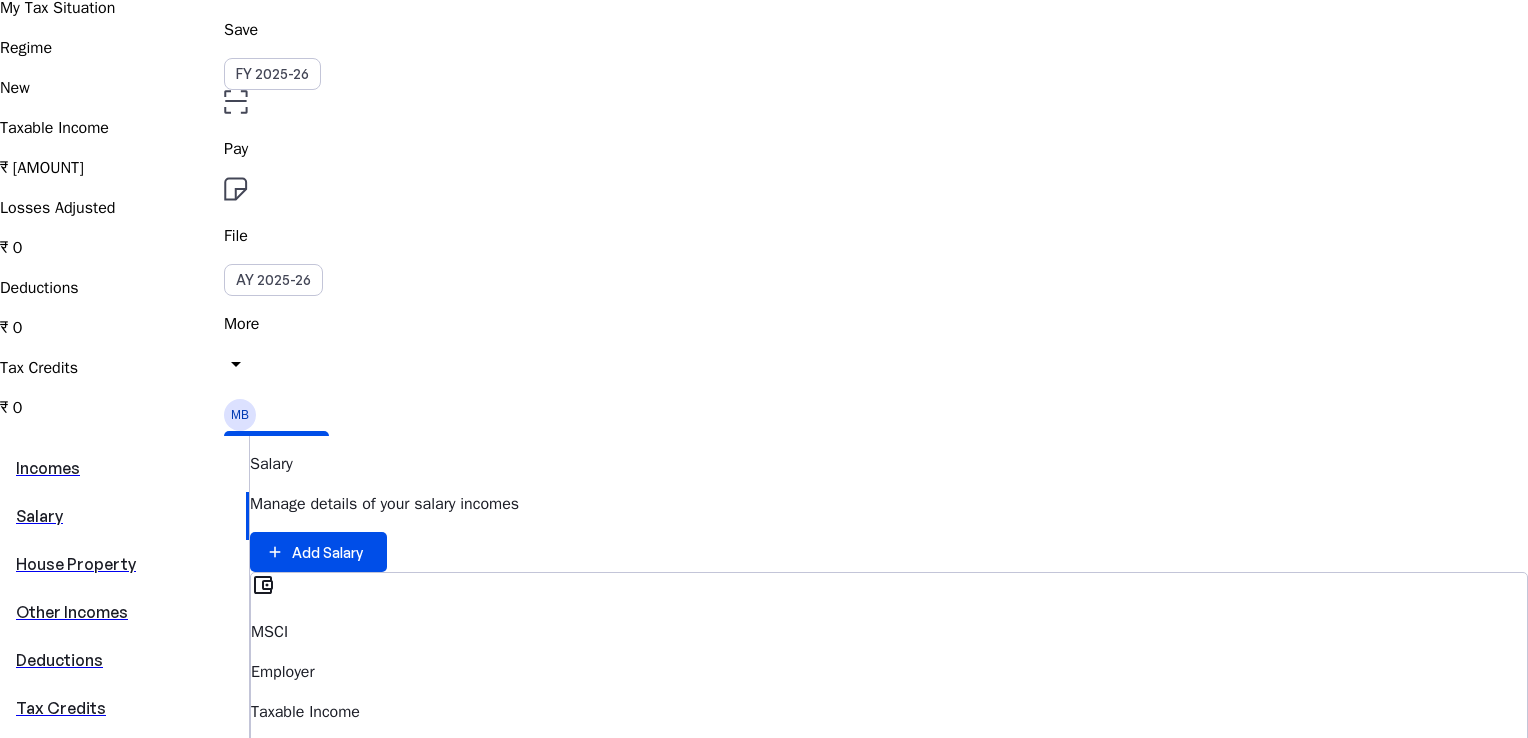 click on "account_balance_wallet [COMPANY] Employer Taxable Income ₹ [AMOUNT]" at bounding box center [889, 668] 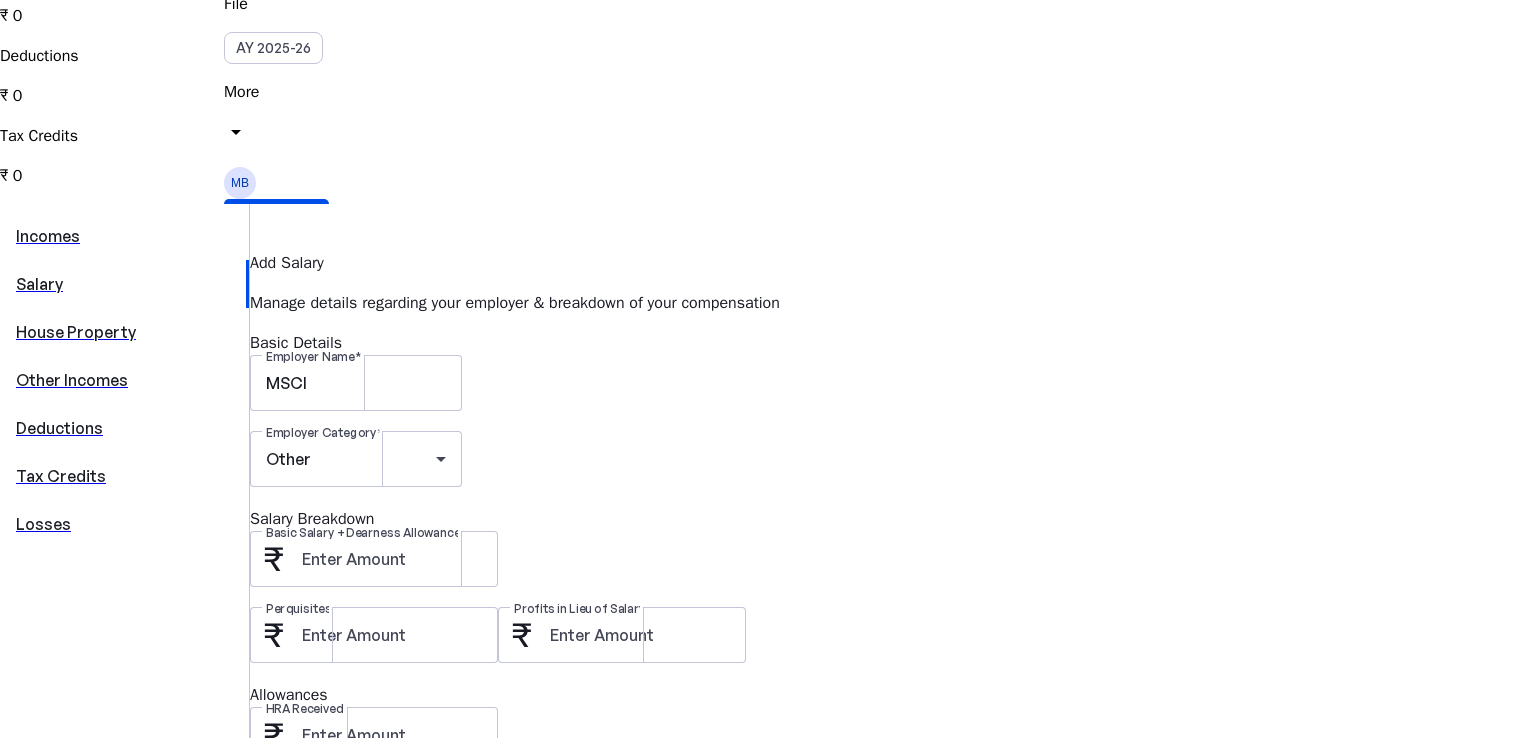 scroll, scrollTop: 348, scrollLeft: 0, axis: vertical 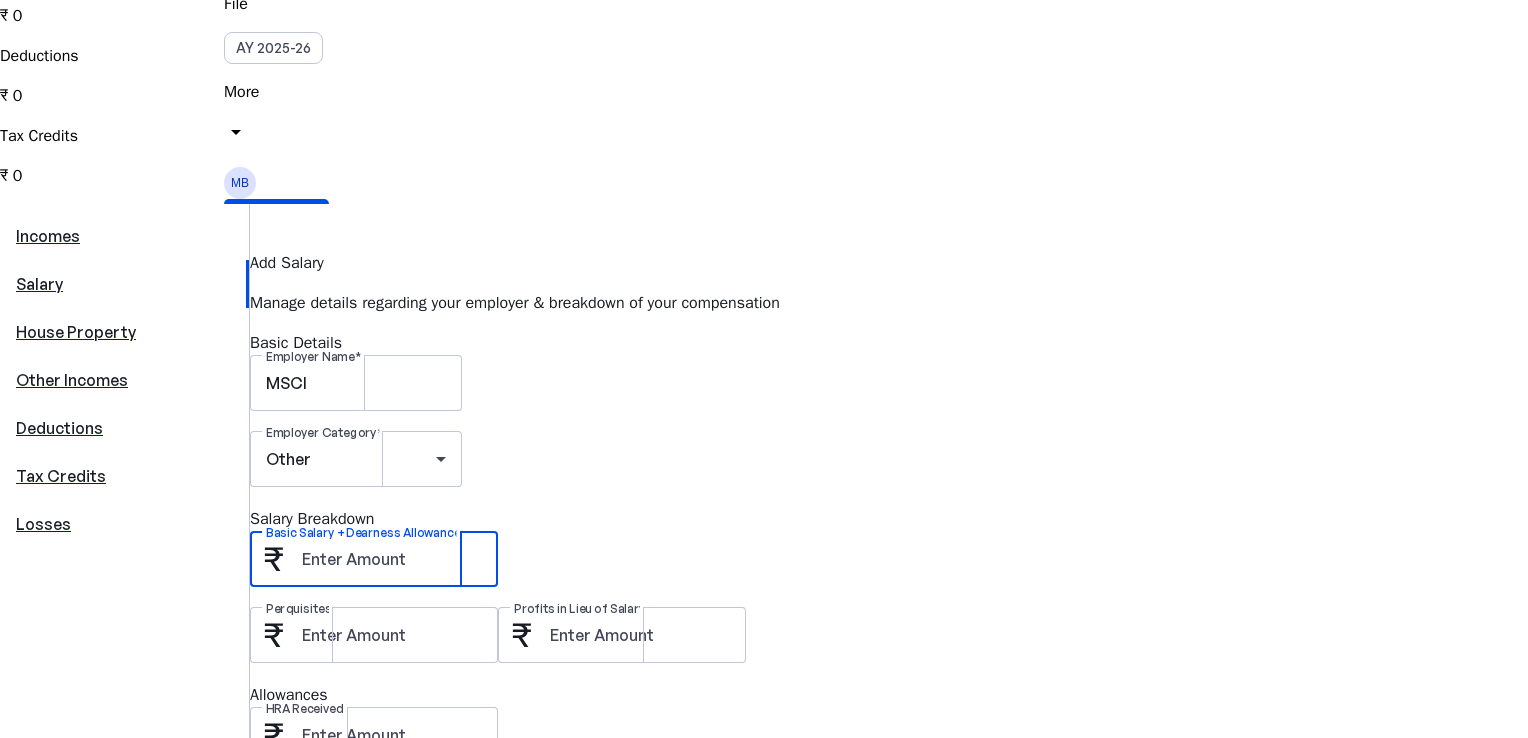 drag, startPoint x: 652, startPoint y: 418, endPoint x: 440, endPoint y: 412, distance: 212.08488 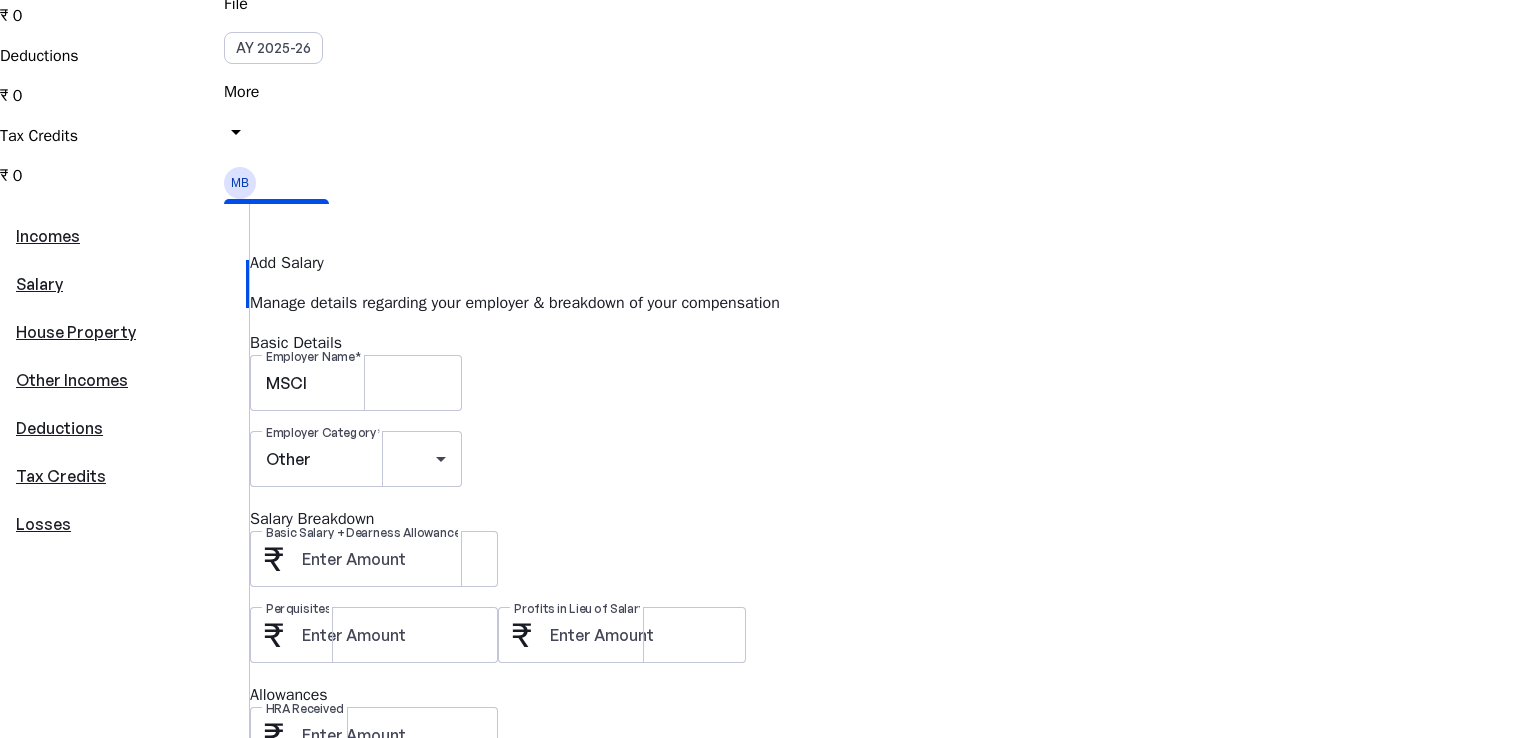 click on "Employer Name [COMPANY] Employer Category Other Salary Breakdown Basic Salary + Dearness Allowance [AMOUNT] Perquisites Profits in Lieu of Salary Allowances HRA Received Annual Rent Paid LTA Received Travel Expenses Other Taxable Allowances Deductions Entertainment Allowance Professional Tax Tax Credit TDS on Salary" at bounding box center [889, 859] 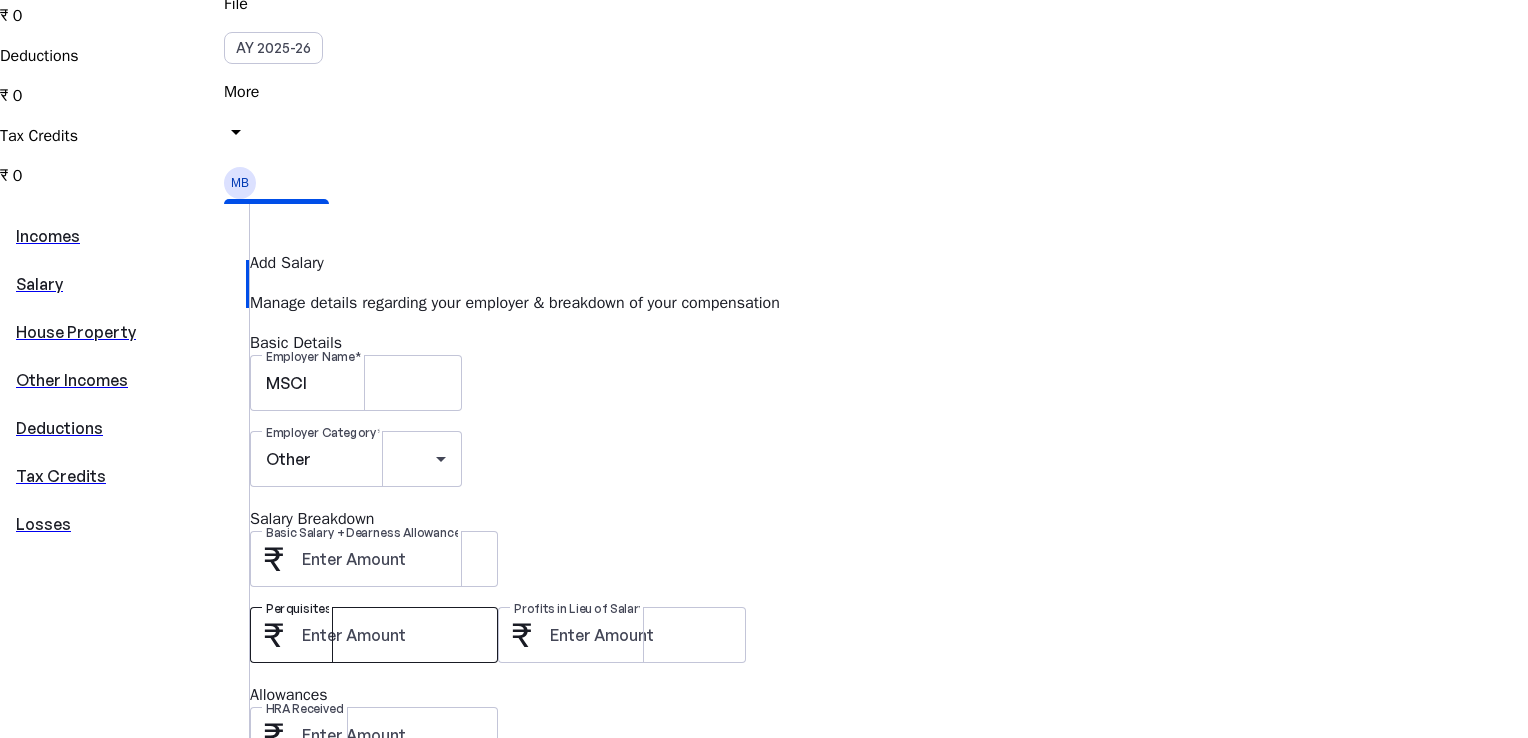 click at bounding box center (392, 635) 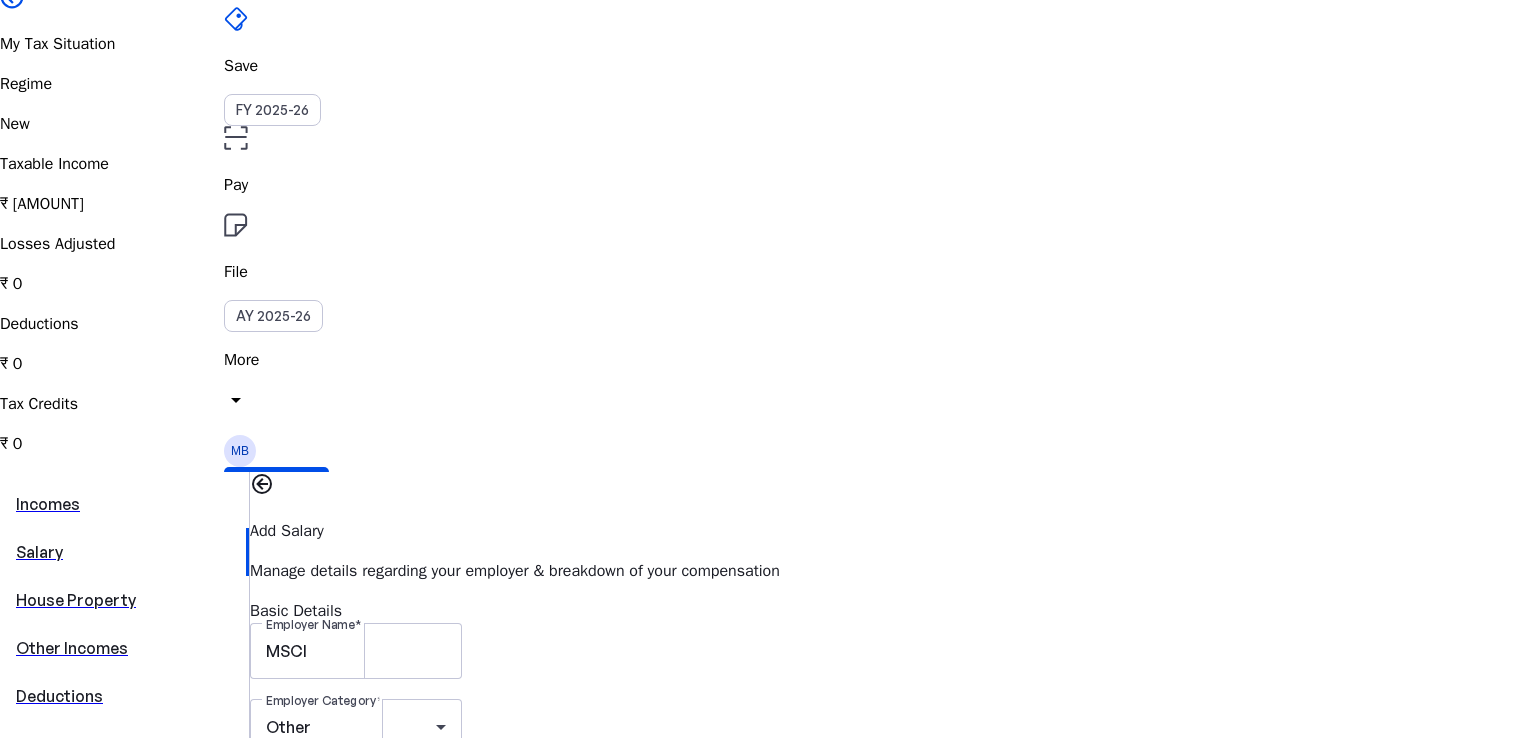 scroll, scrollTop: 0, scrollLeft: 0, axis: both 